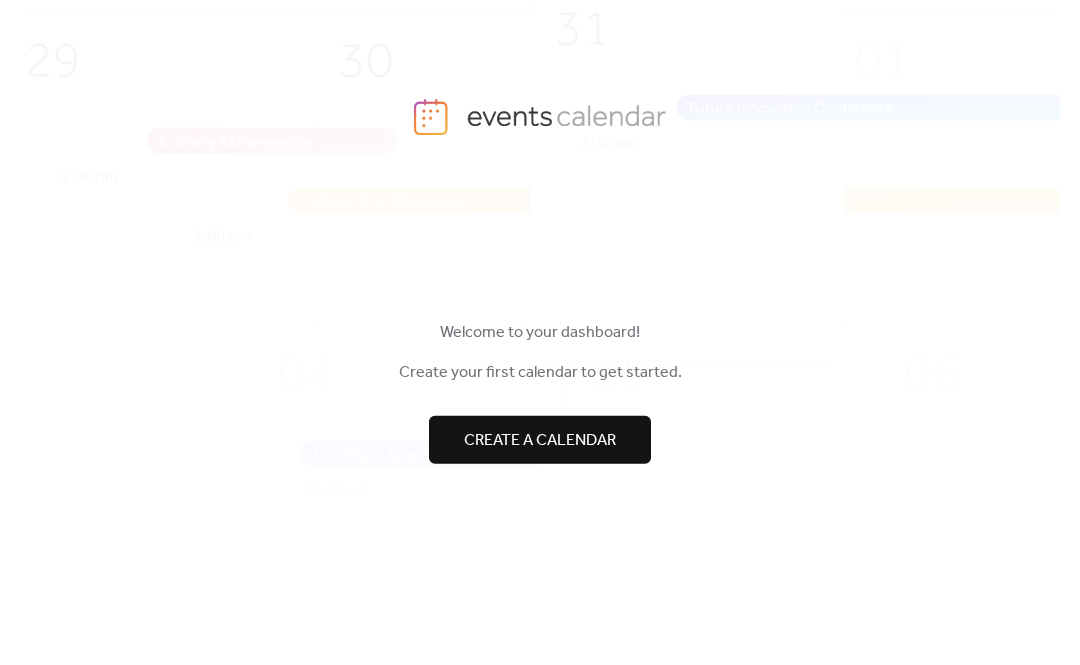 scroll, scrollTop: 0, scrollLeft: 0, axis: both 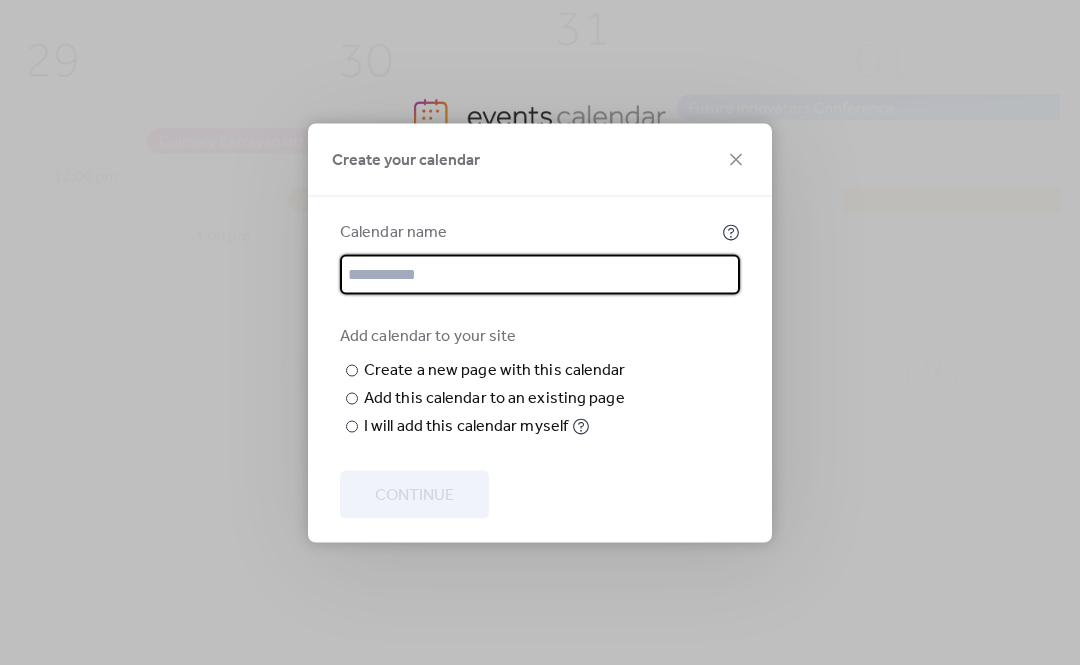 click at bounding box center [540, 274] 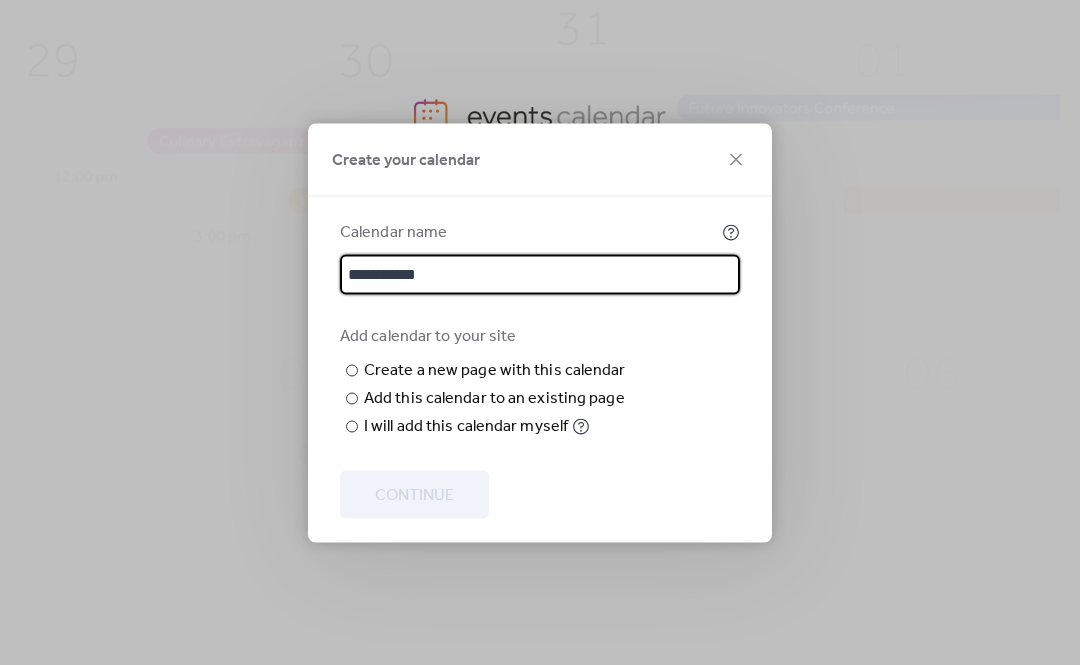 type on "**********" 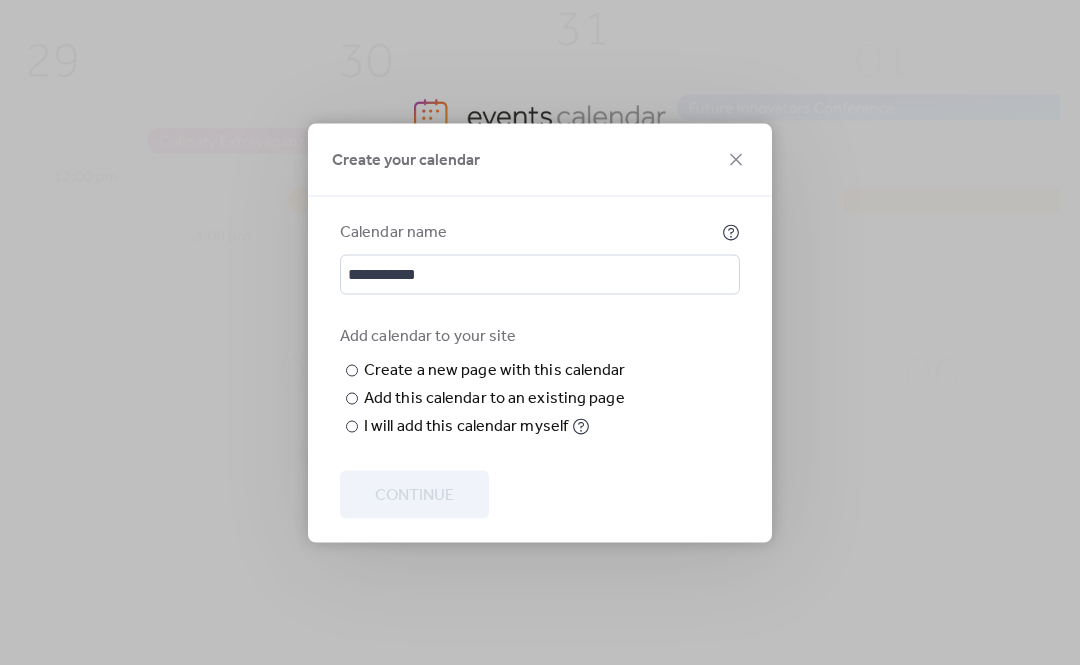 click at bounding box center (0, 0) 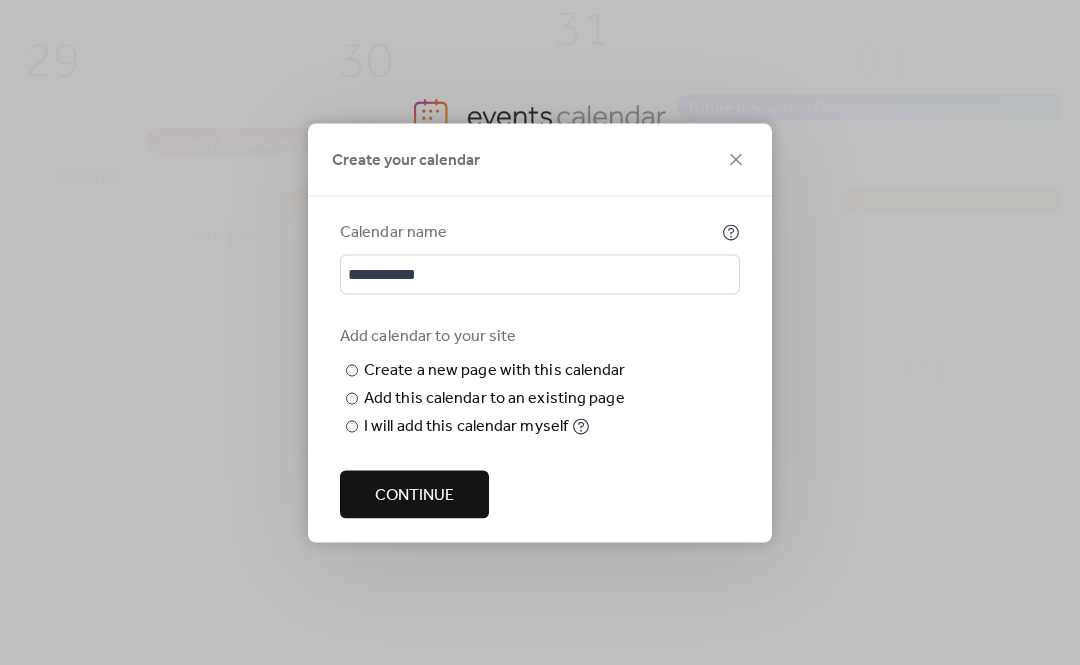 type on "**********" 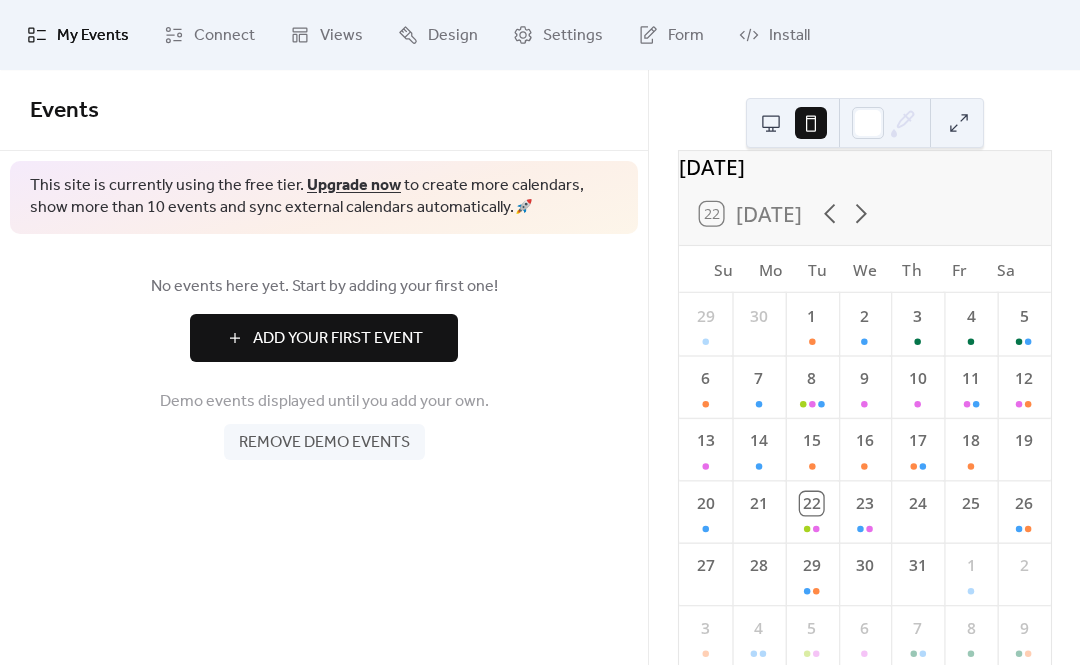 scroll, scrollTop: 12, scrollLeft: 0, axis: vertical 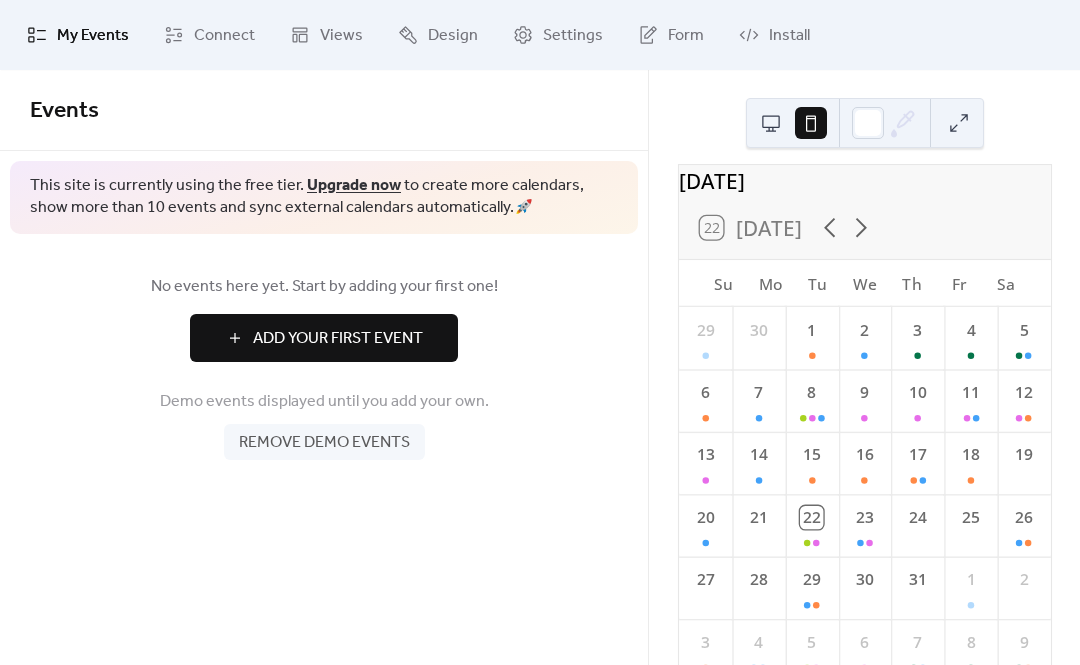 click at bounding box center [771, 123] 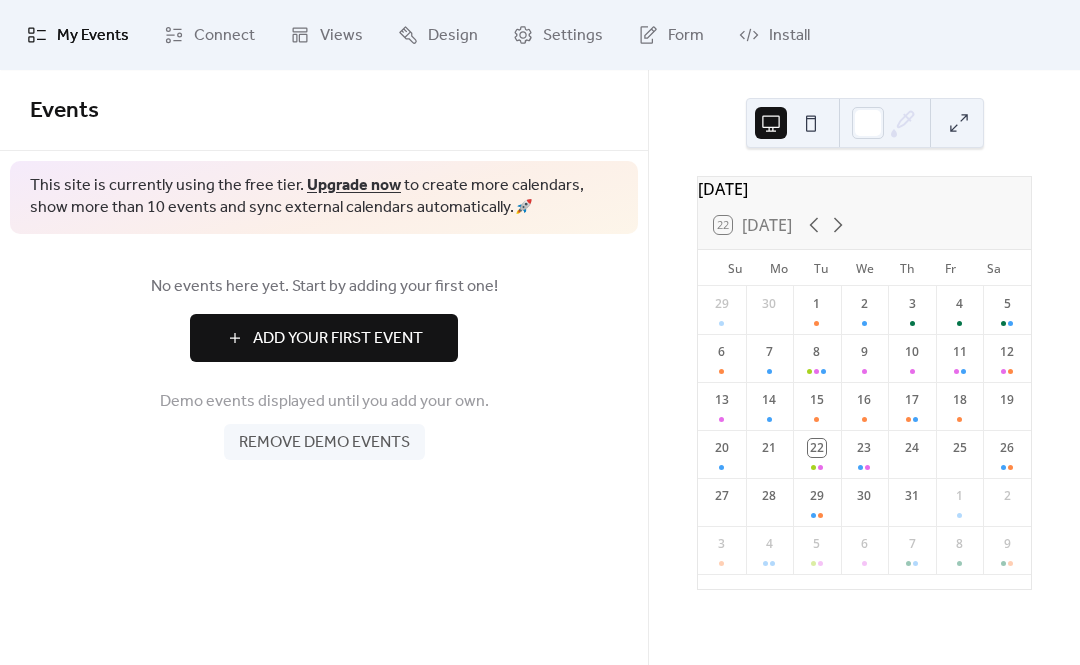 scroll, scrollTop: 0, scrollLeft: 0, axis: both 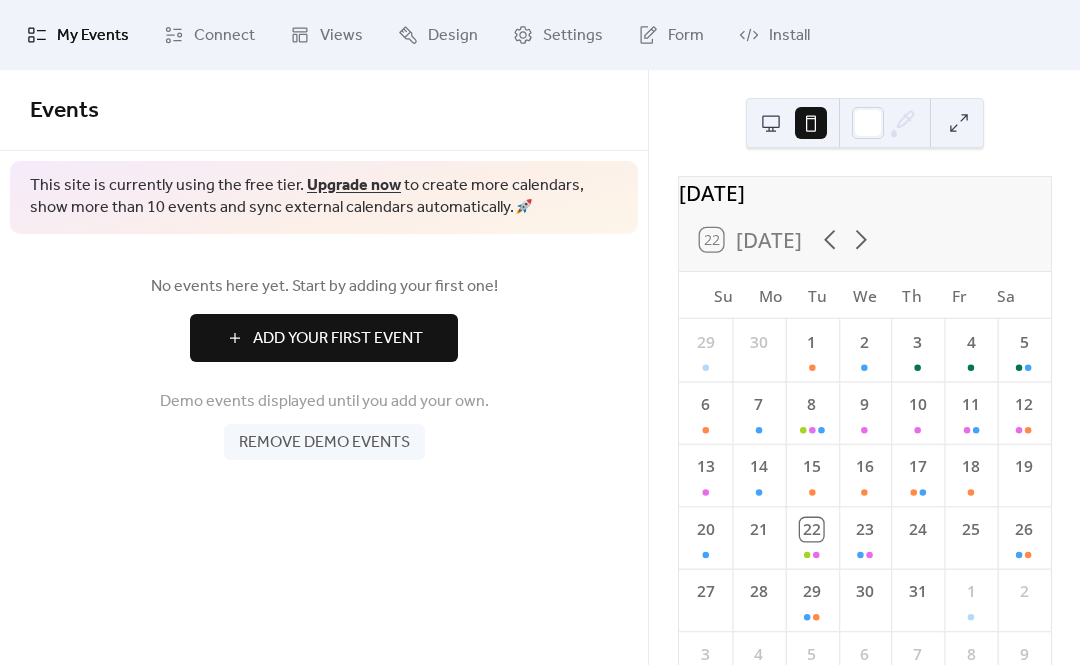 click on "Add Your First Event" at bounding box center (324, 338) 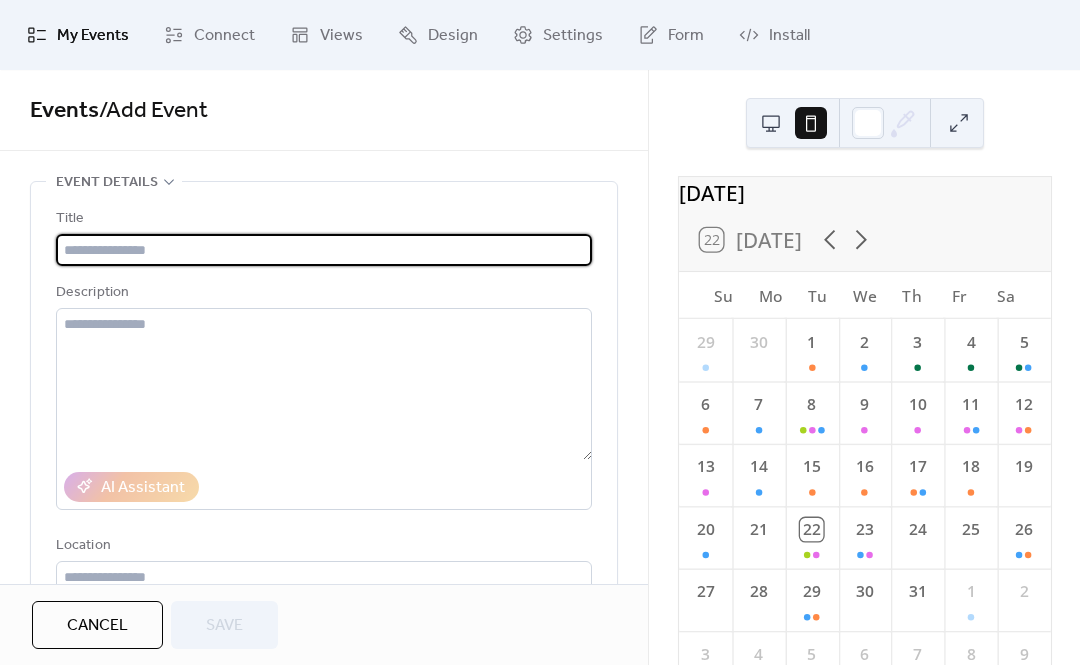click at bounding box center [324, 250] 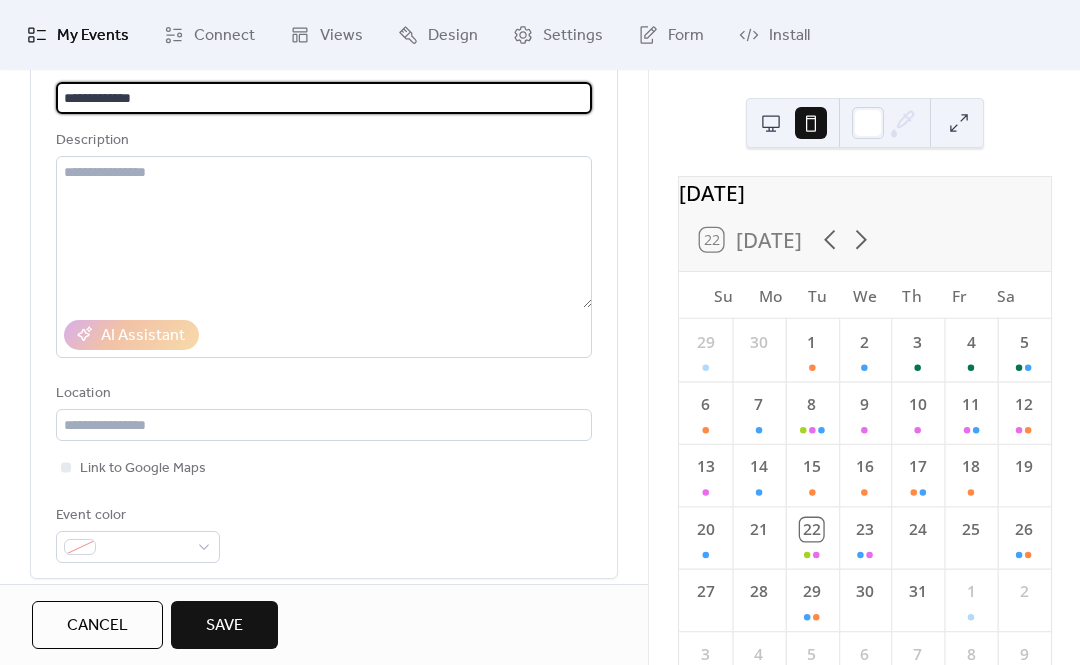 scroll, scrollTop: 158, scrollLeft: 0, axis: vertical 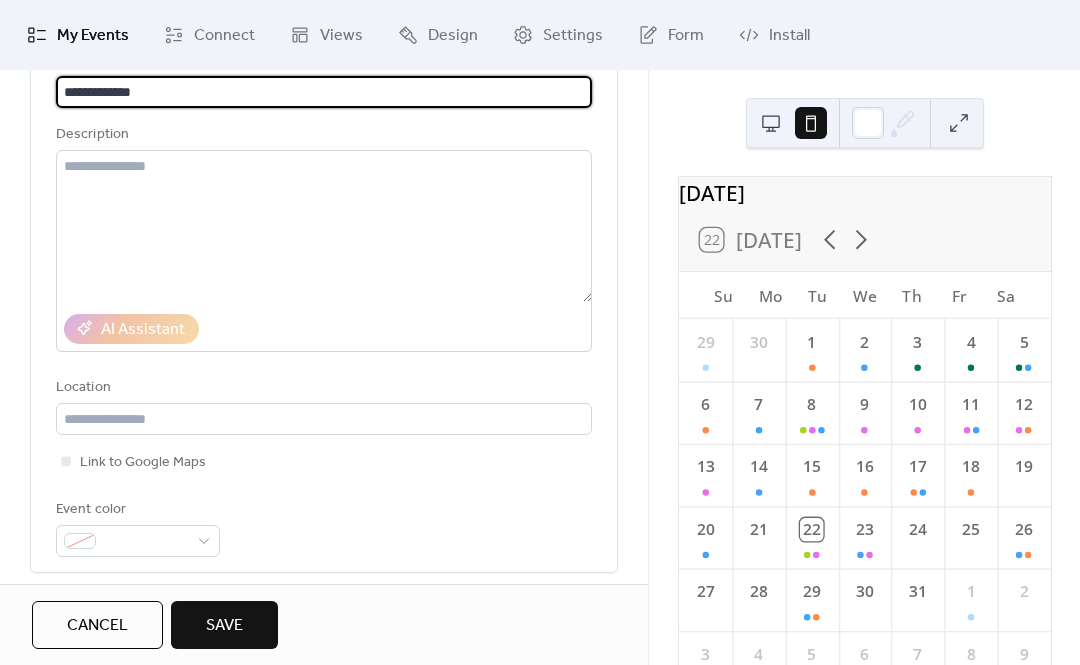 type on "**********" 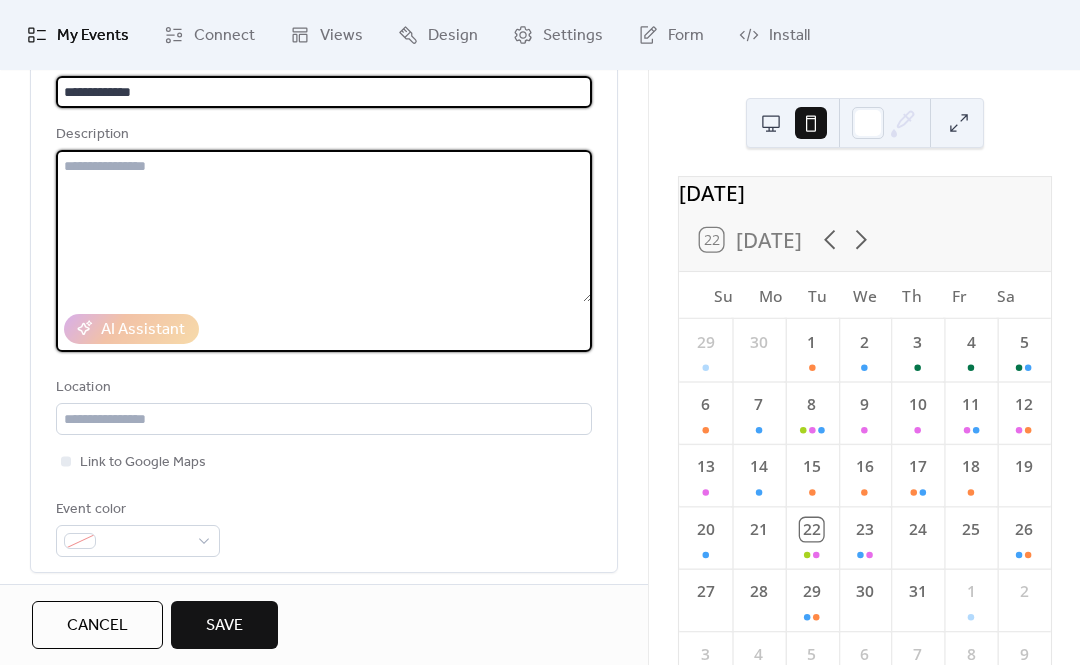 click at bounding box center (324, 226) 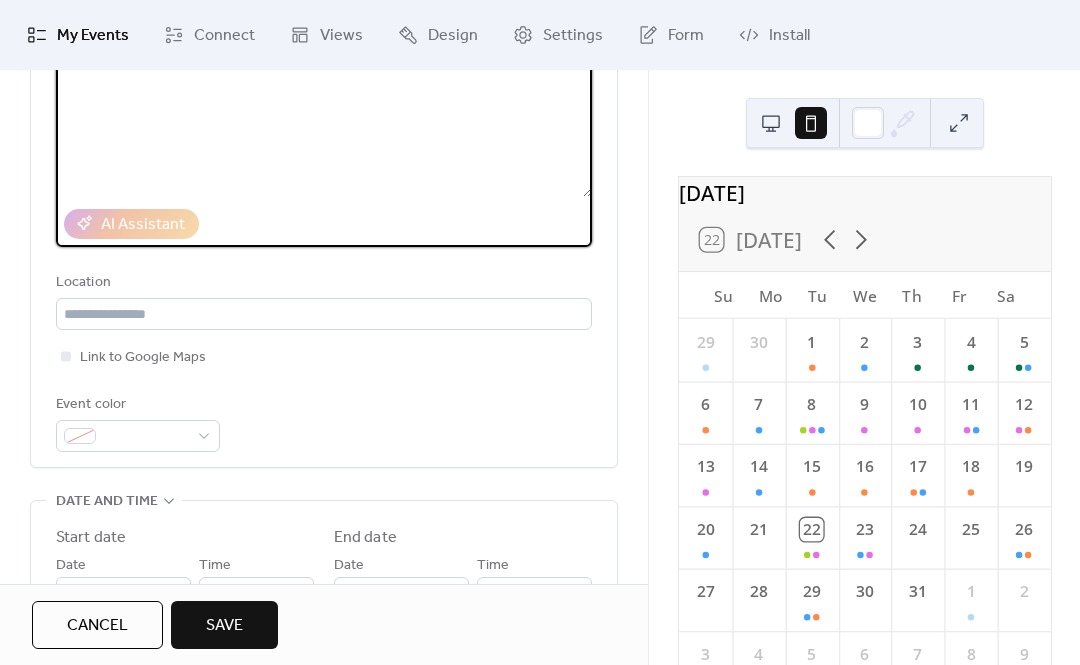 scroll, scrollTop: 244, scrollLeft: 0, axis: vertical 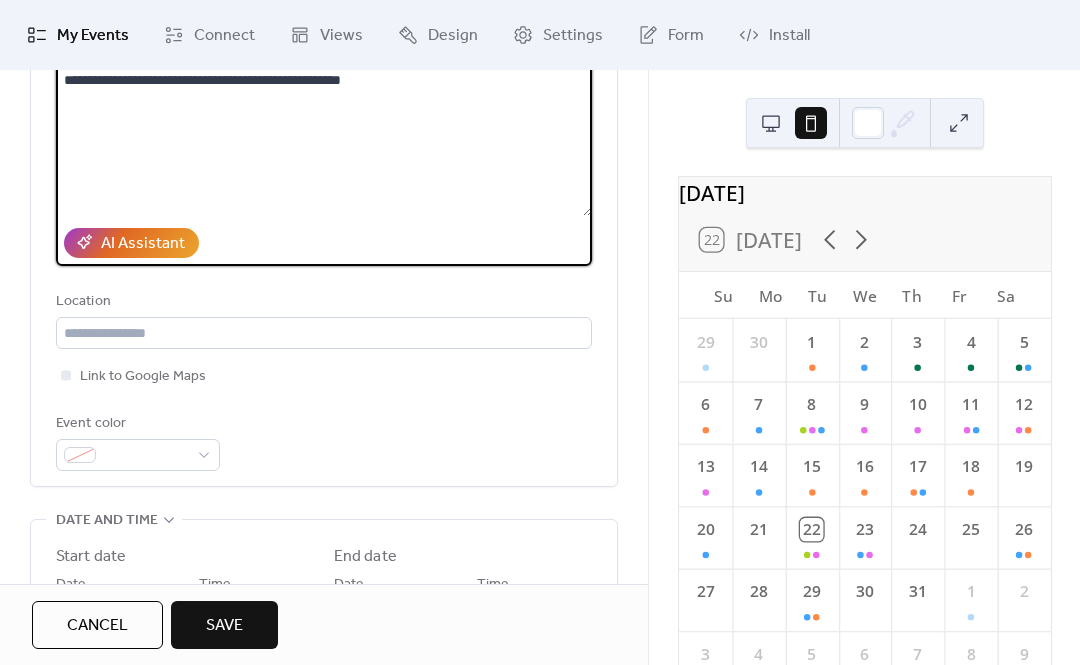 type on "**********" 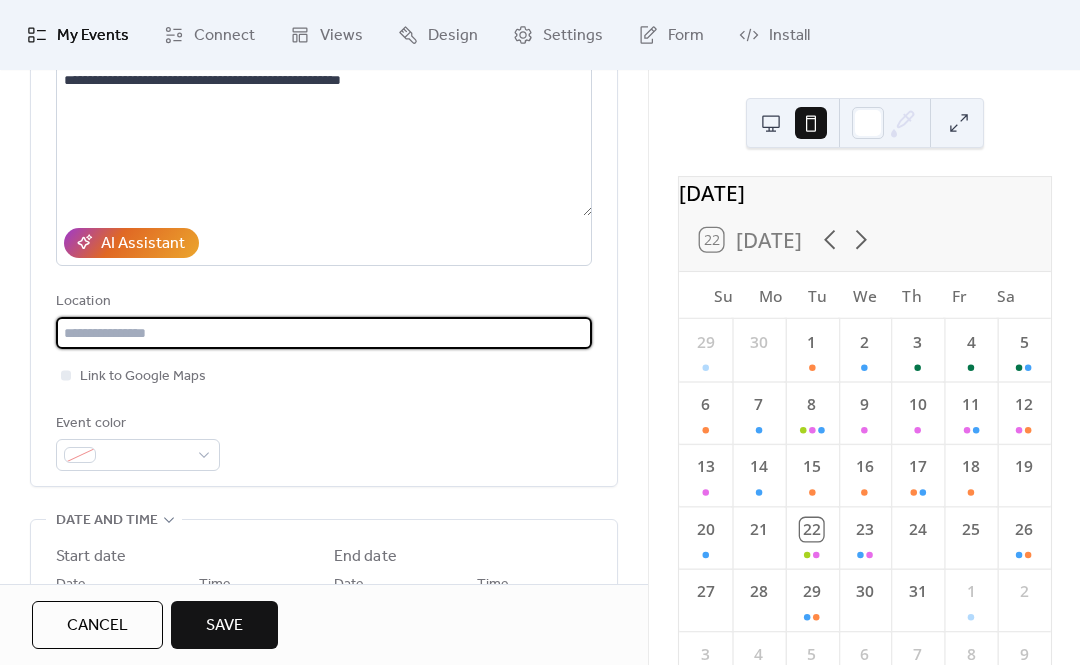 click at bounding box center [324, 333] 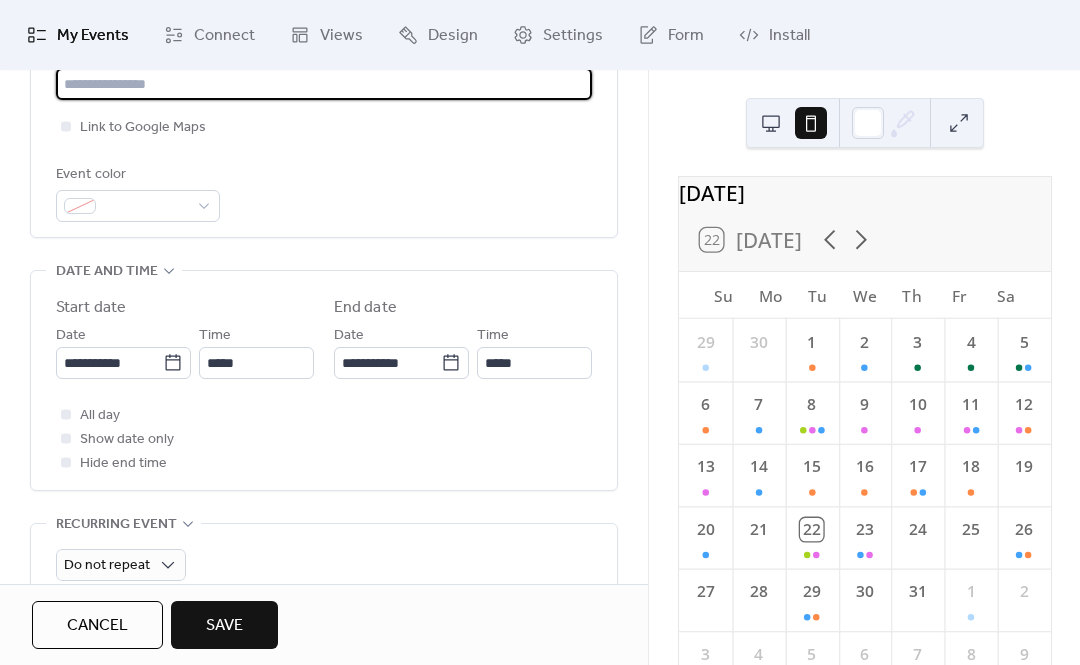 scroll, scrollTop: 494, scrollLeft: 0, axis: vertical 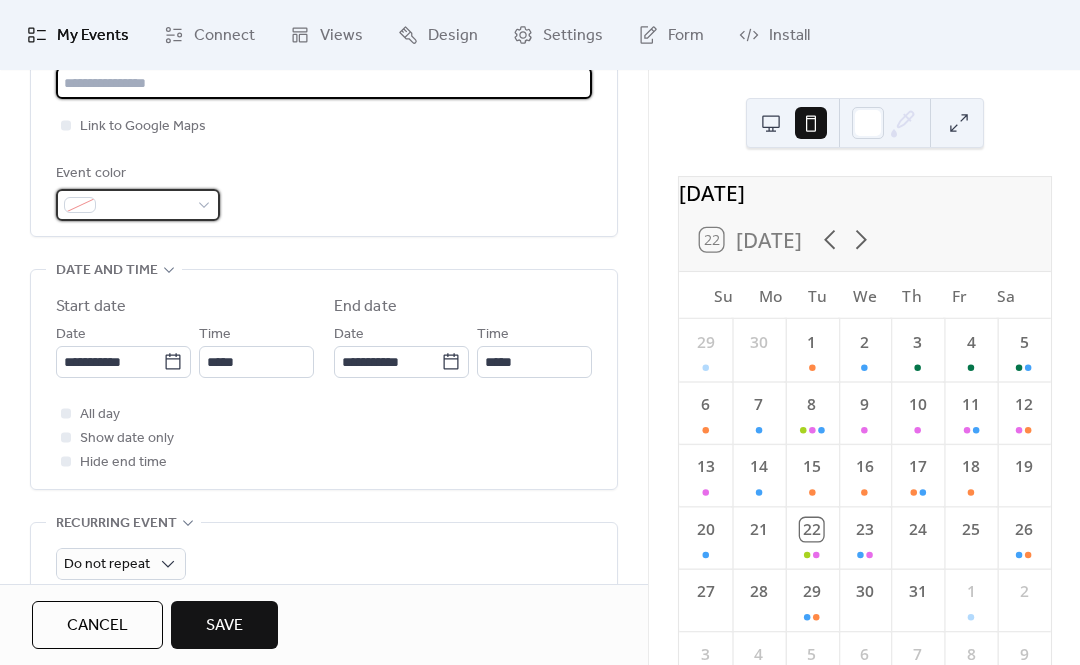 click at bounding box center [138, 205] 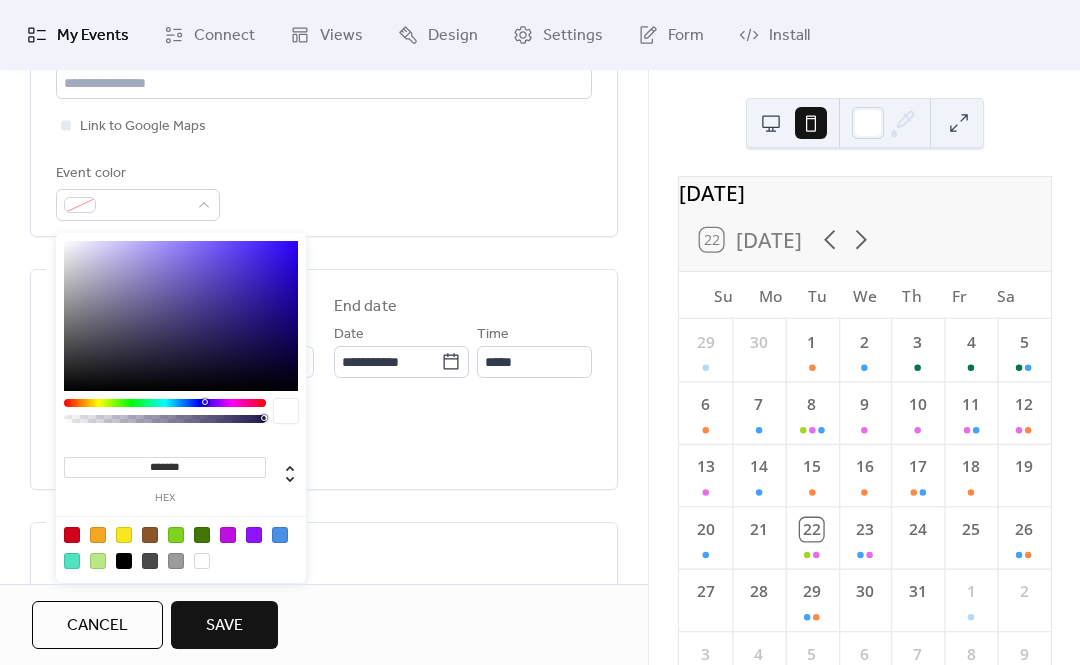 click at bounding box center [72, 535] 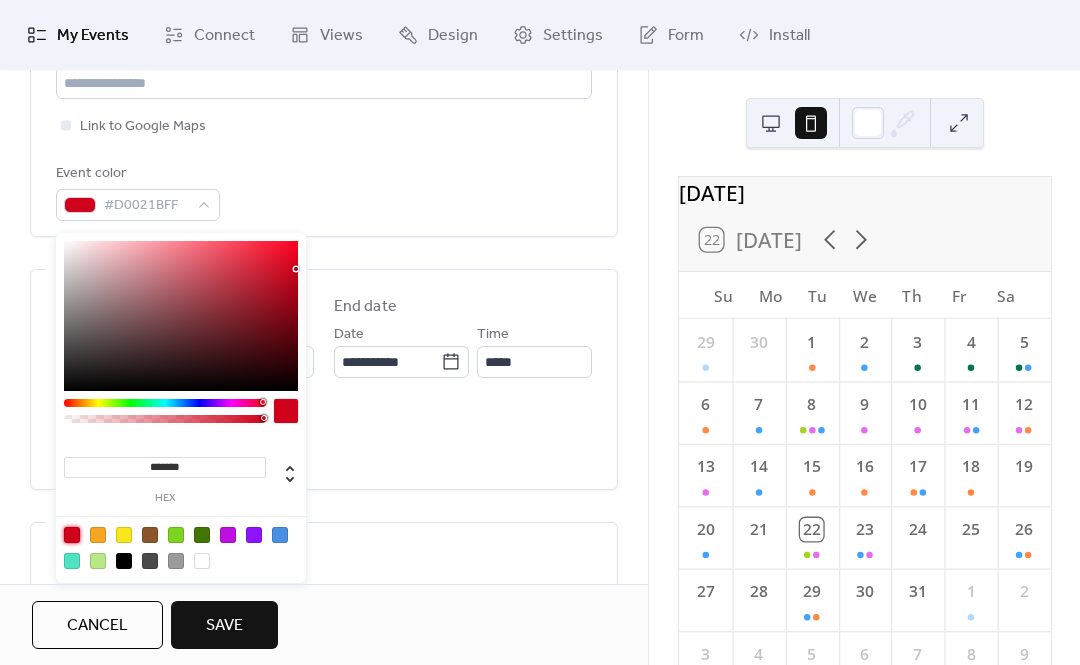 click on "**********" at bounding box center (324, 379) 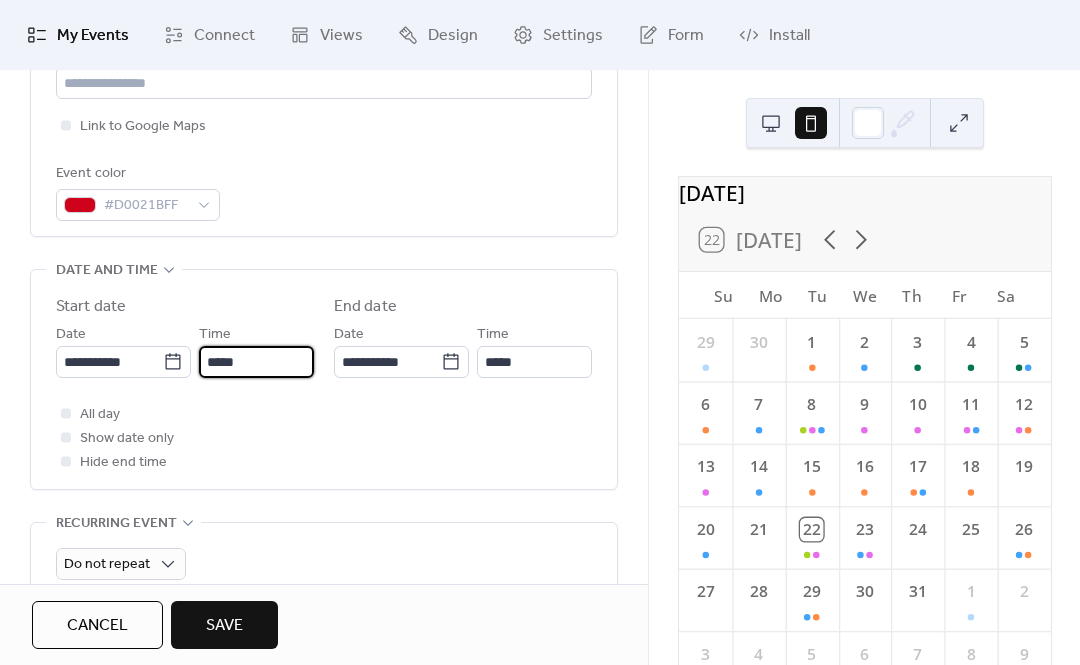 click on "*****" at bounding box center [256, 362] 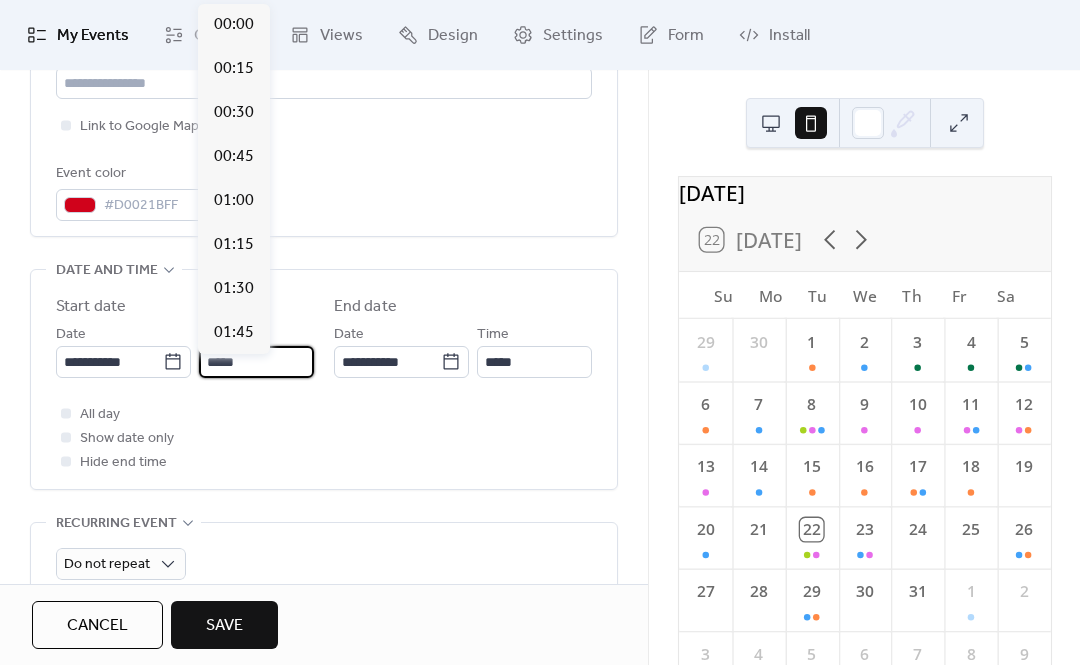 scroll, scrollTop: 2160, scrollLeft: 0, axis: vertical 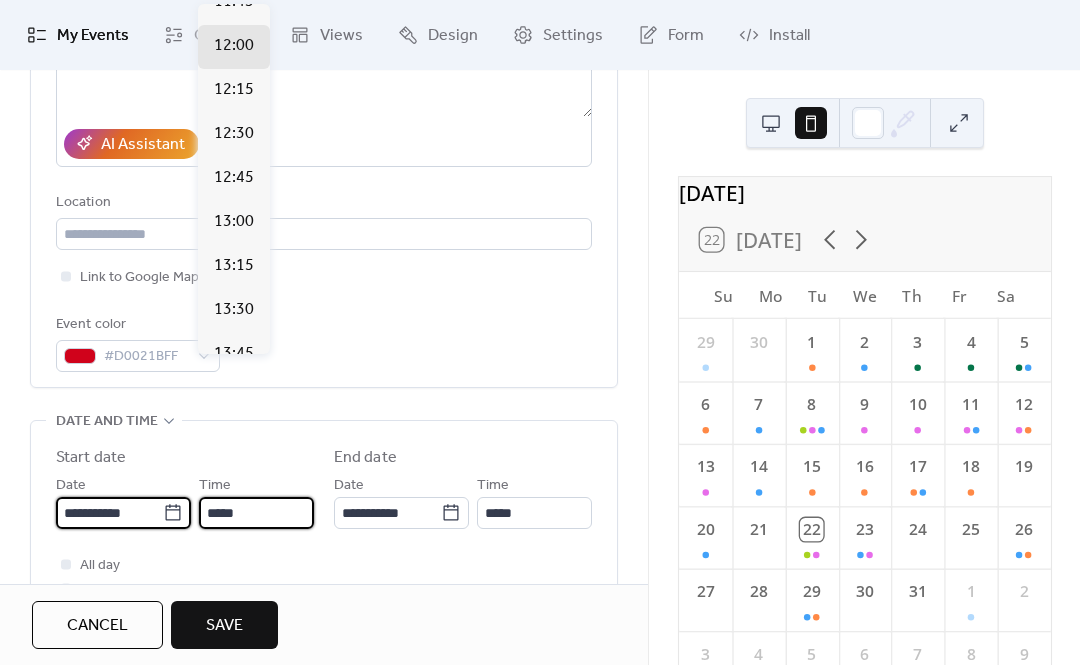 click on "**********" at bounding box center (109, 513) 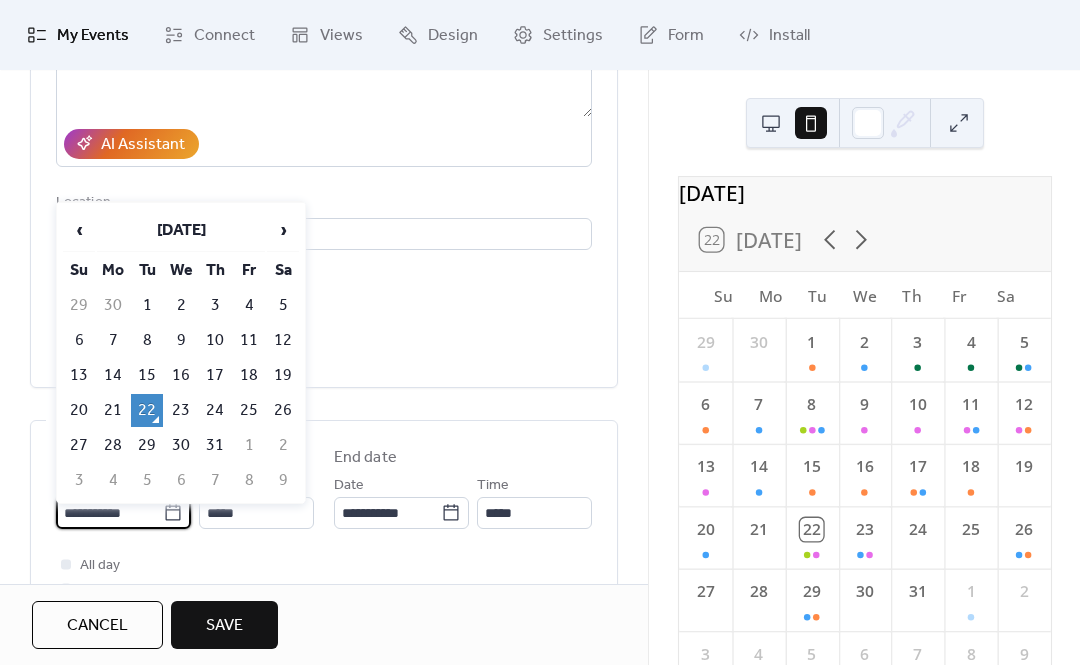 click on "23" at bounding box center (181, 410) 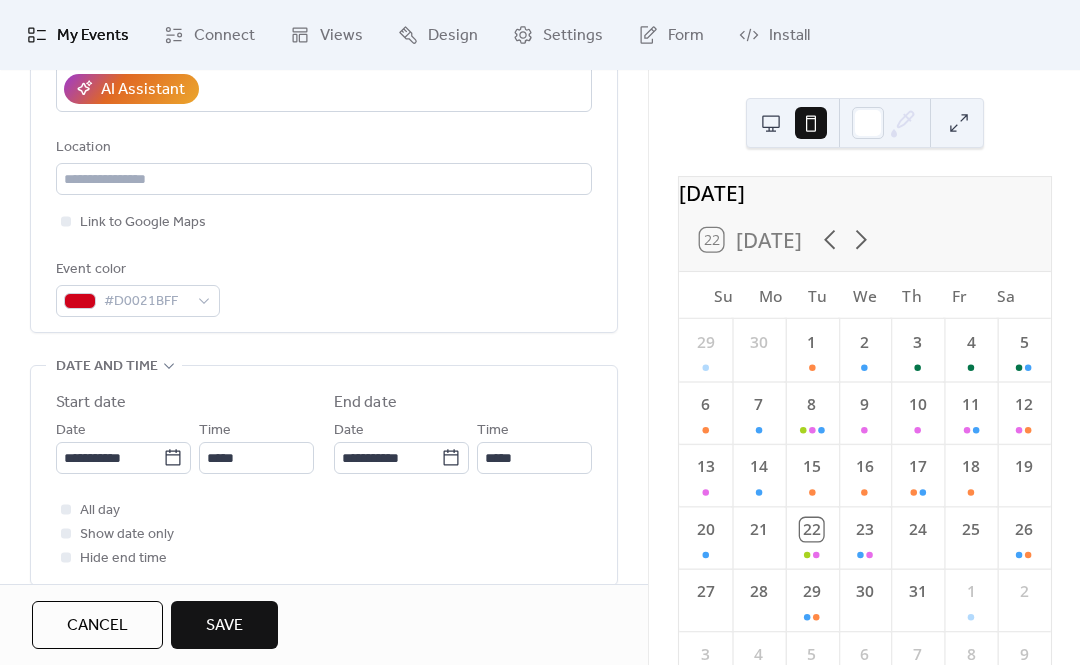 scroll, scrollTop: 402, scrollLeft: 0, axis: vertical 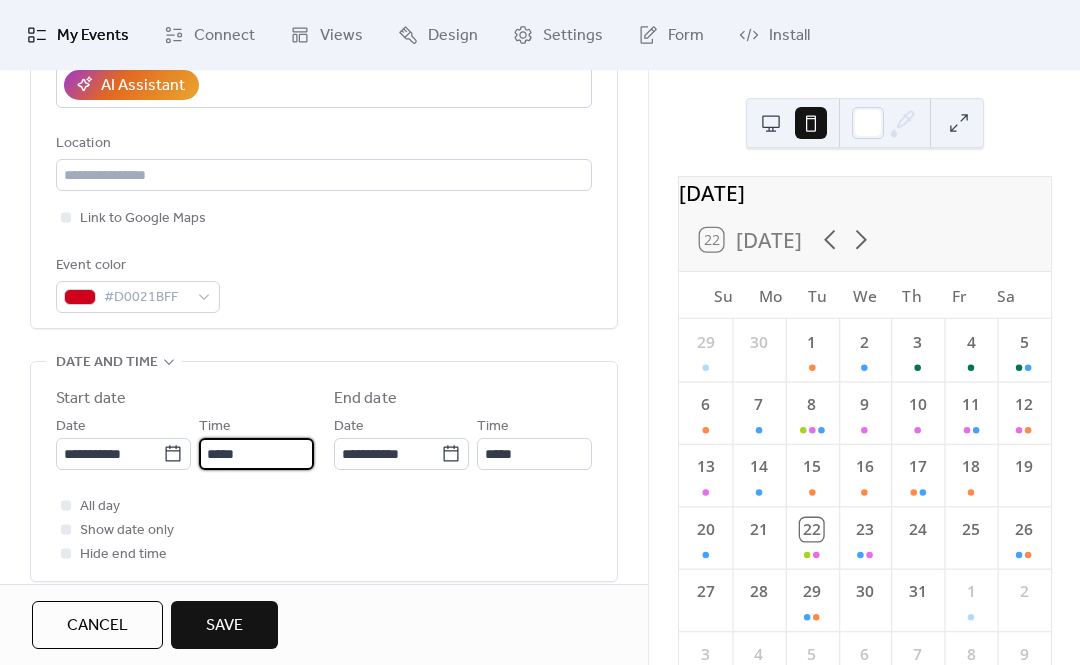click on "*****" at bounding box center (256, 454) 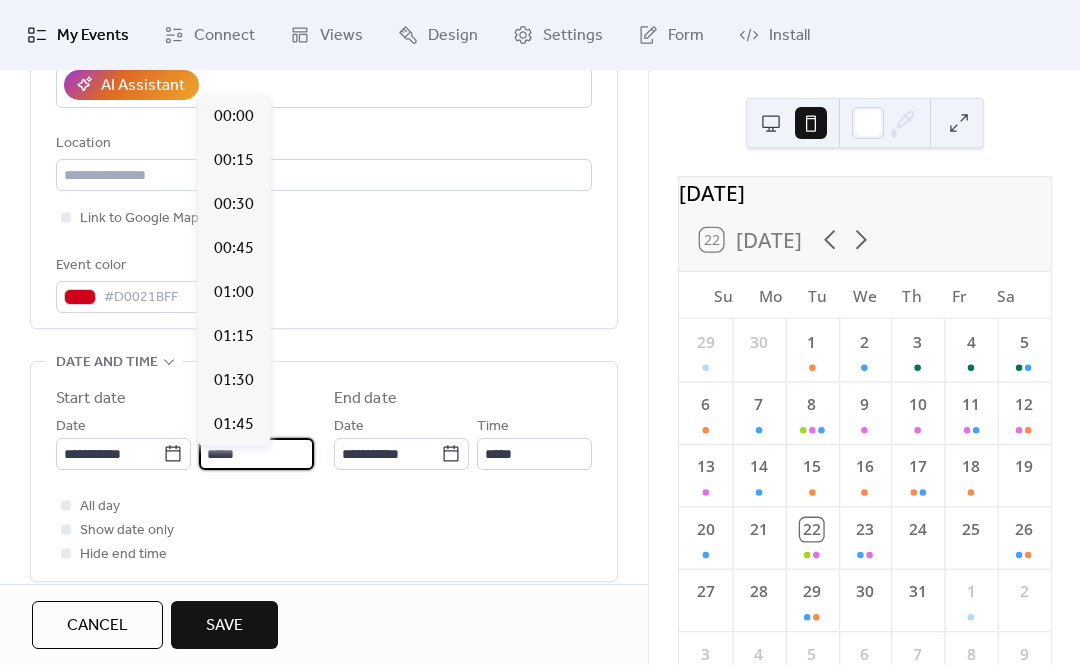 scroll, scrollTop: 0, scrollLeft: 0, axis: both 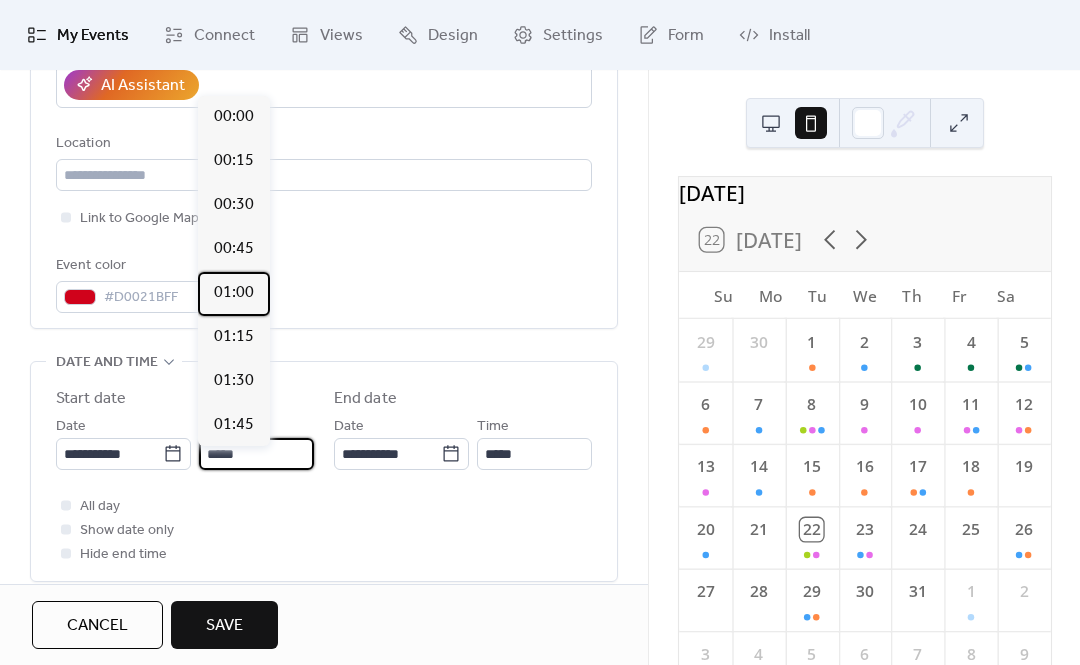 click on "01:00" at bounding box center [234, 294] 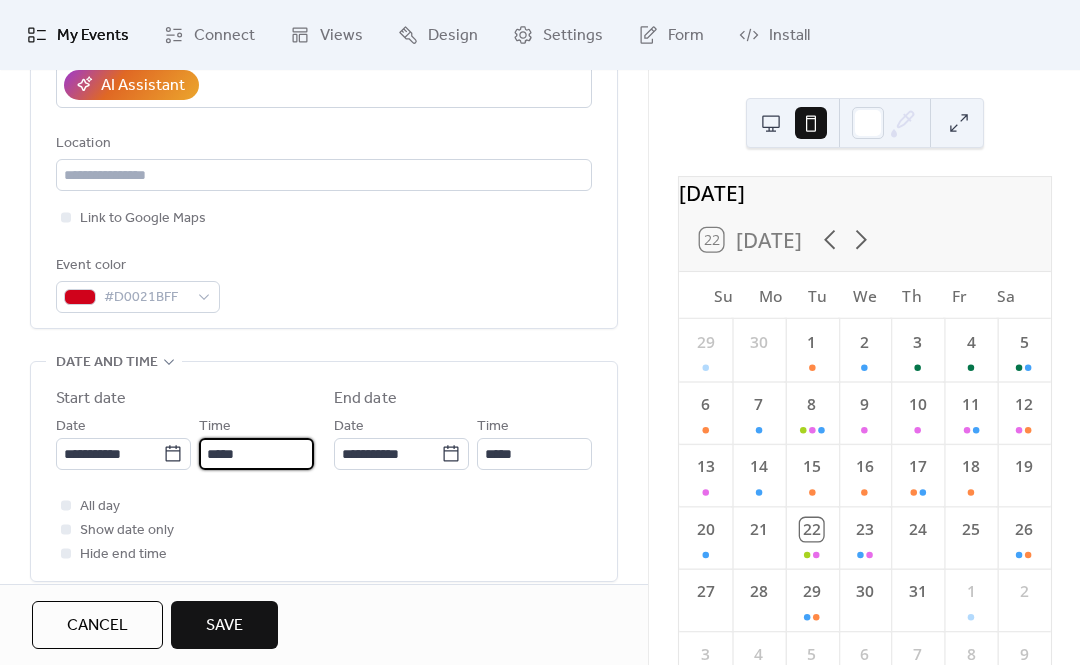 click on "*****" at bounding box center (256, 454) 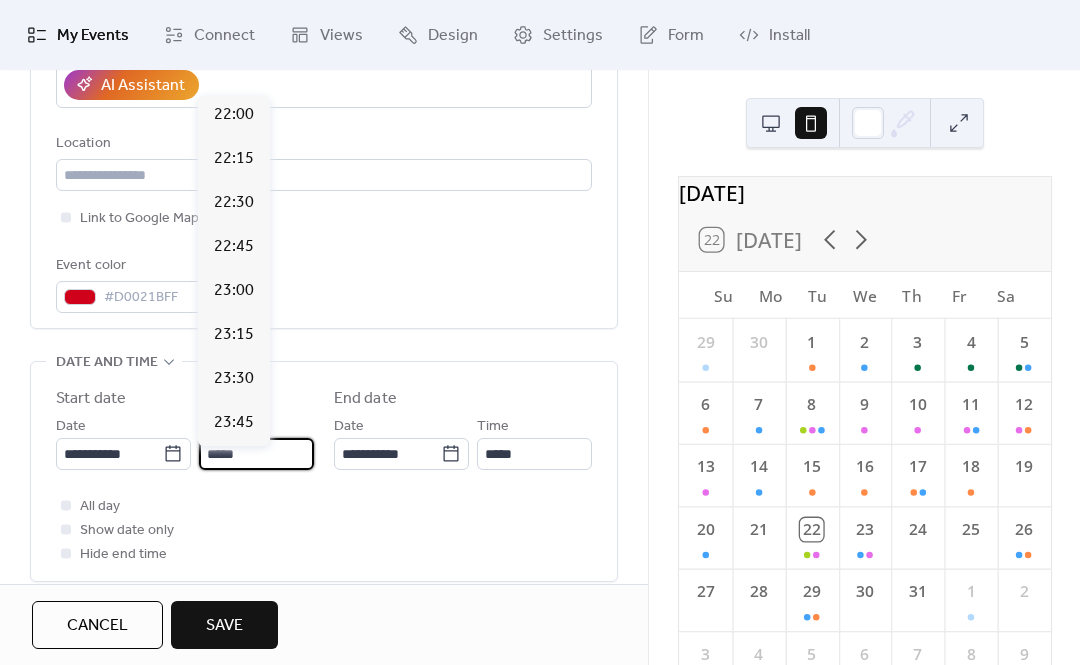 scroll, scrollTop: 3970, scrollLeft: 0, axis: vertical 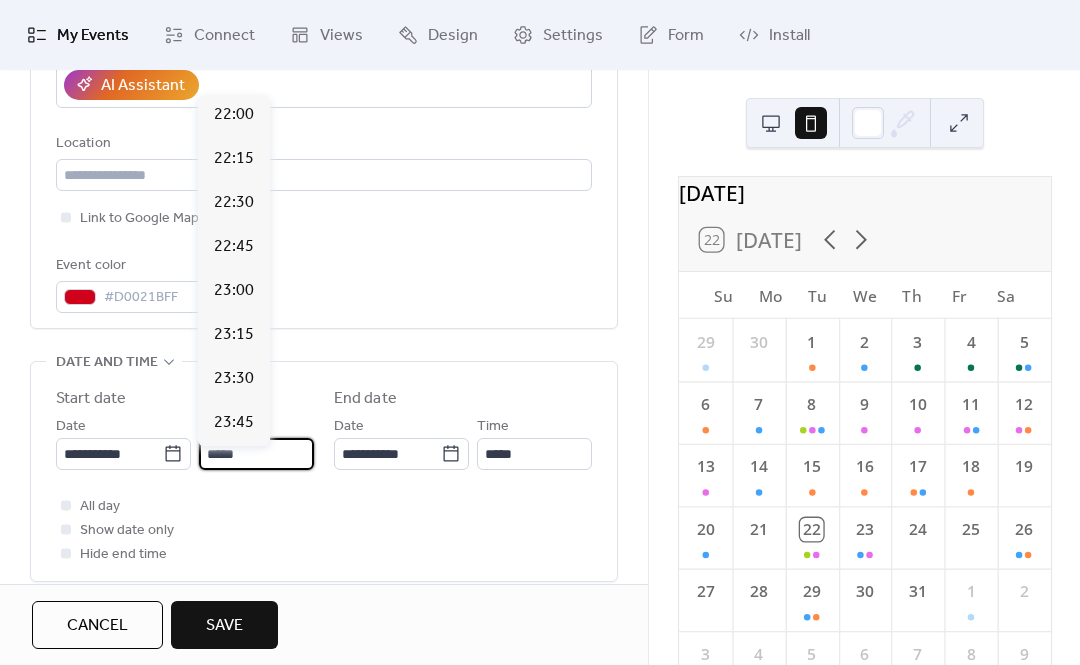 click on "Cancel Save" at bounding box center [324, 624] 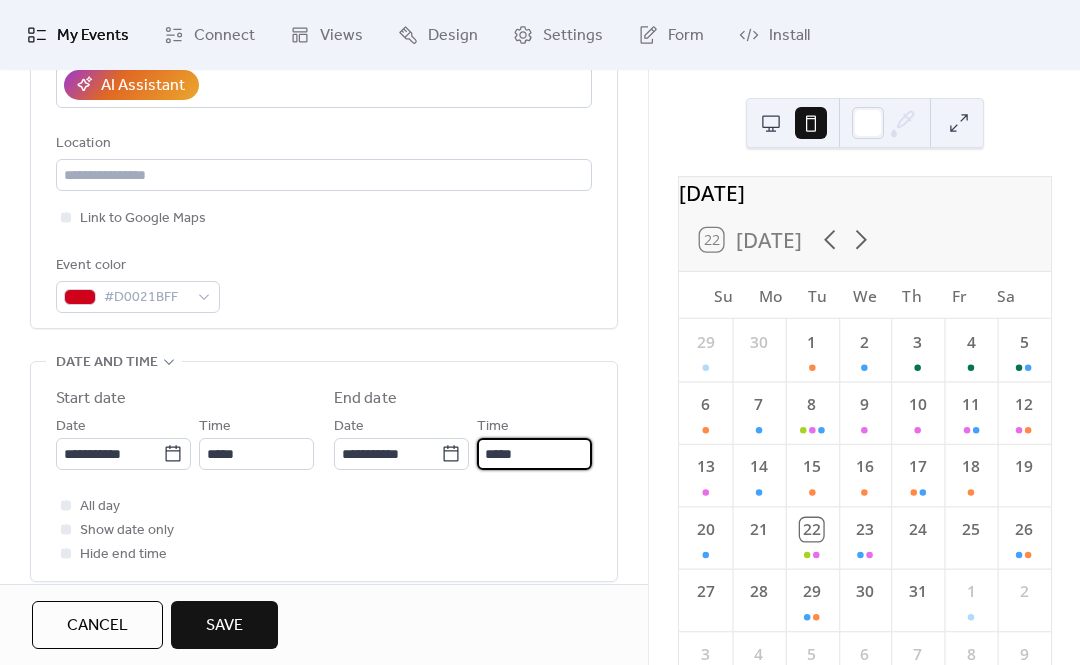 click on "*****" at bounding box center [534, 454] 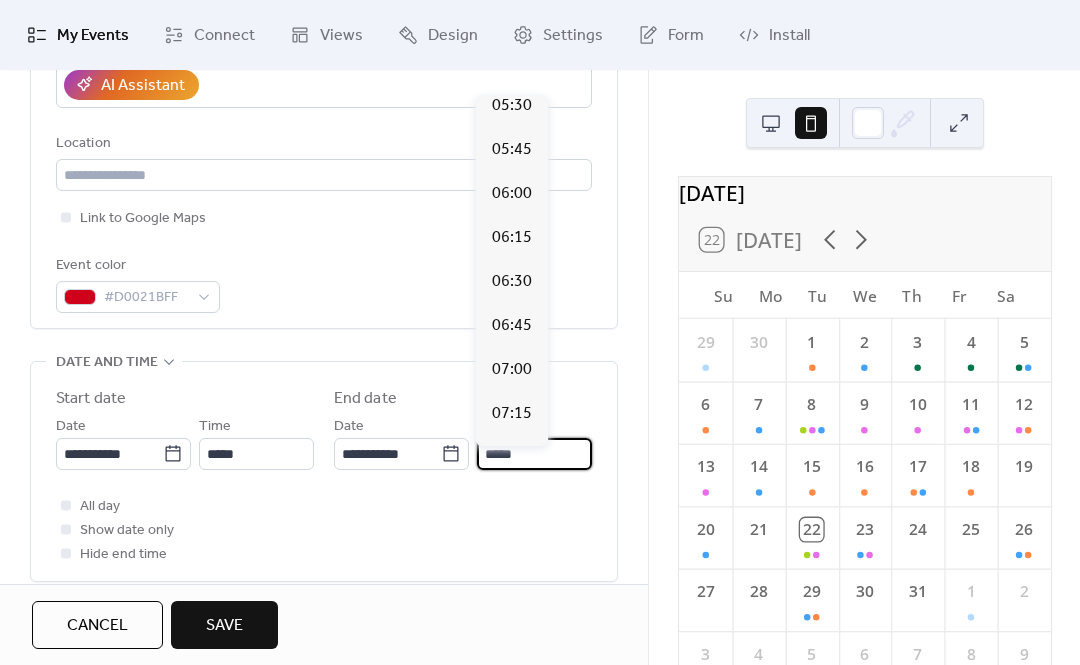 scroll, scrollTop: 1082, scrollLeft: 0, axis: vertical 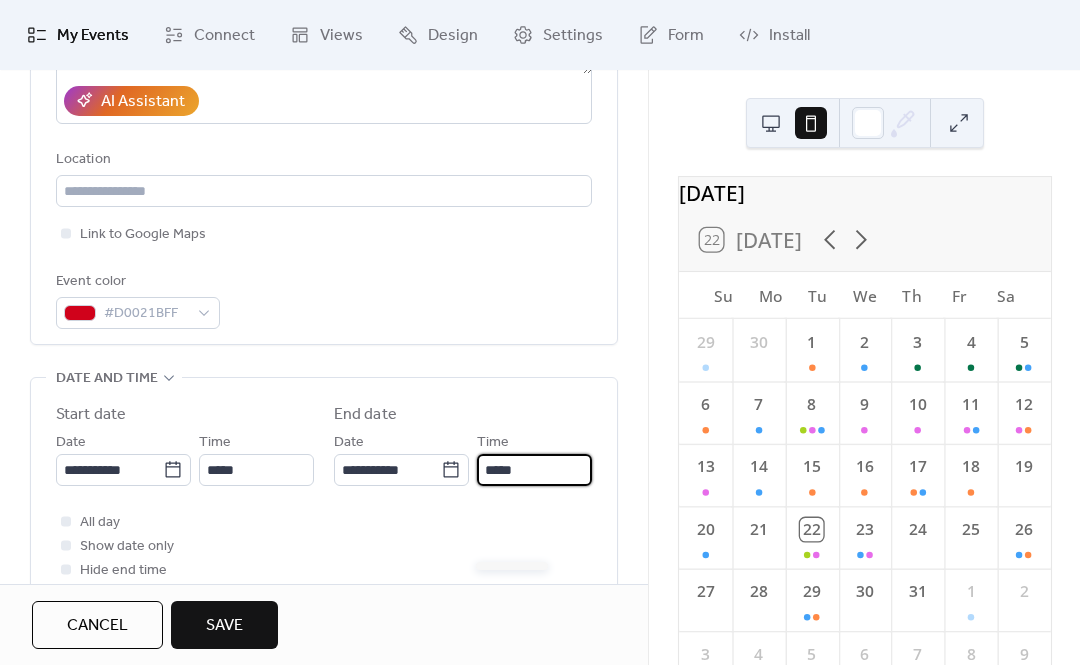 click on "*****" at bounding box center (534, 470) 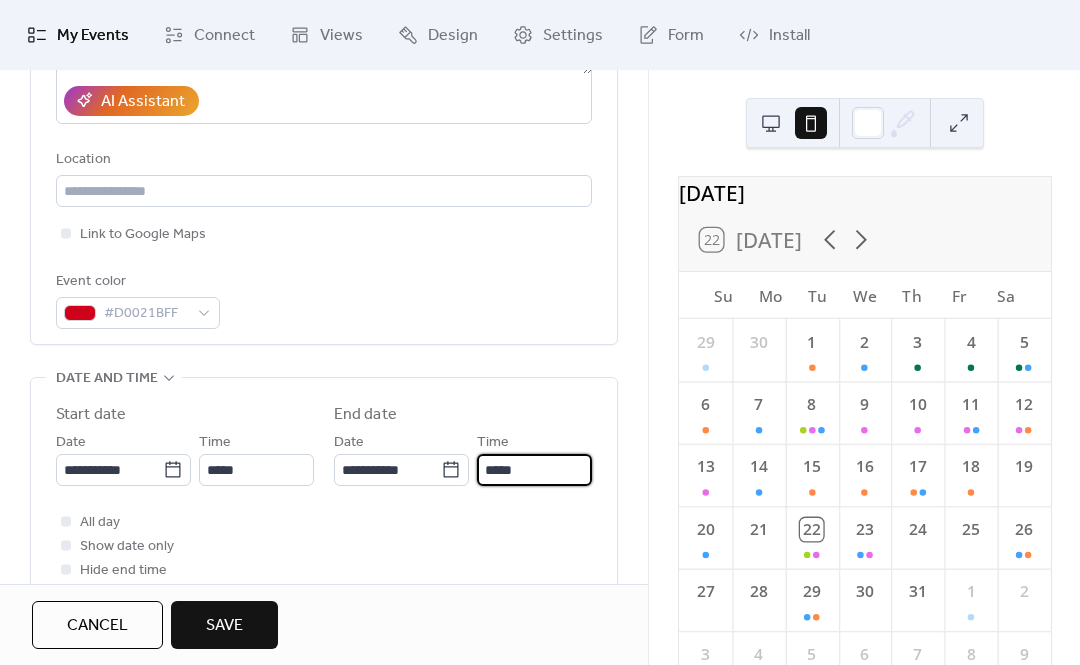 click on "*****" at bounding box center (534, 470) 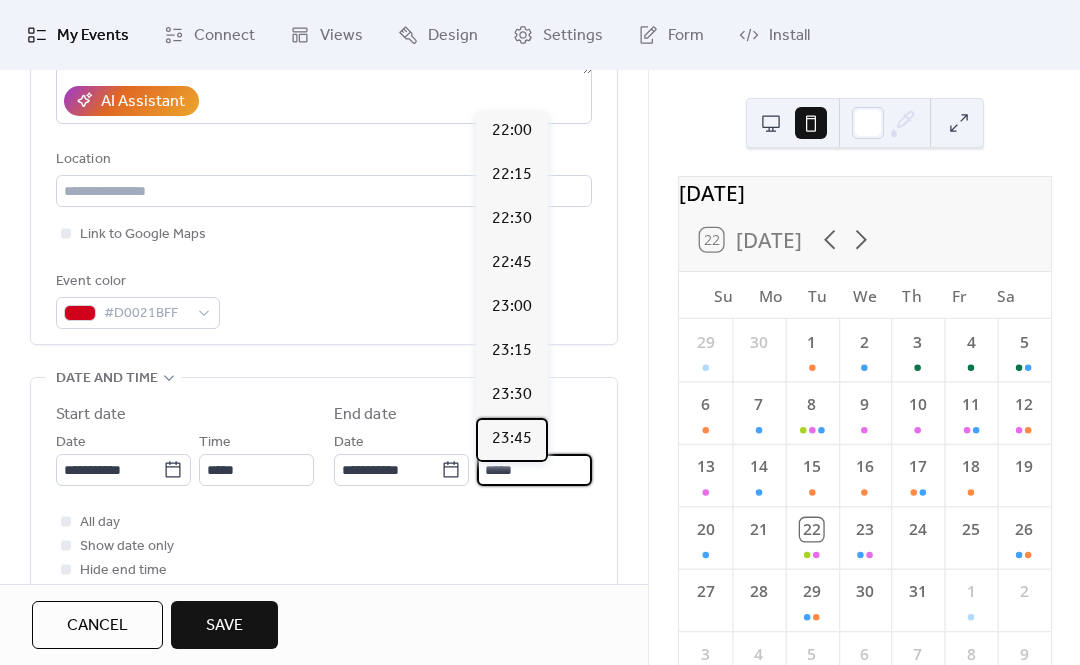 click on "23:45" at bounding box center (512, 439) 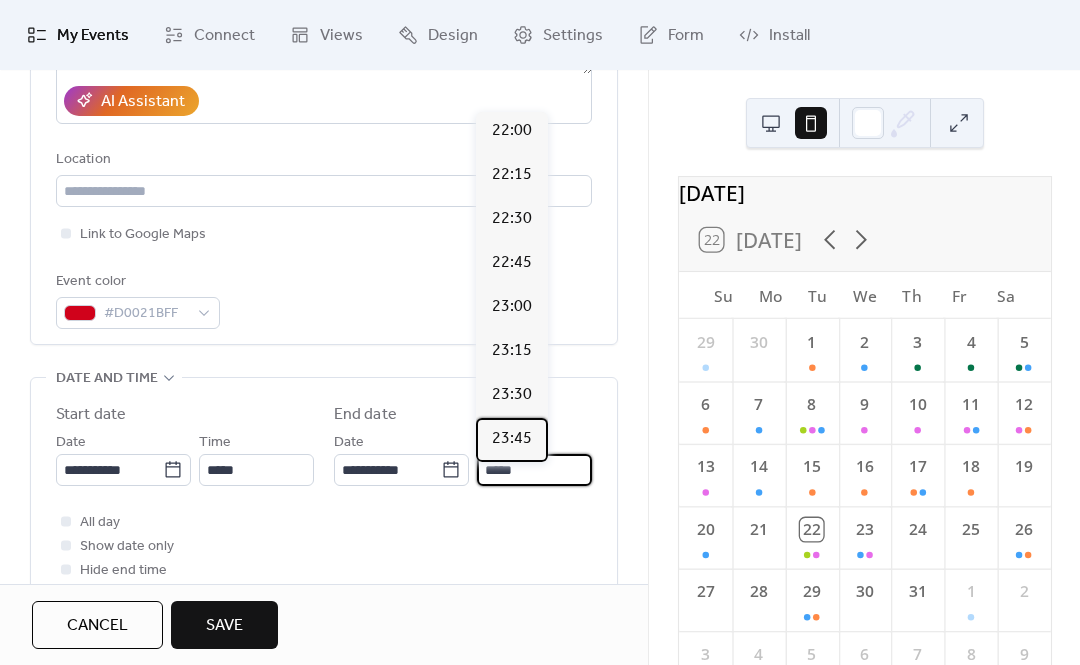type on "*****" 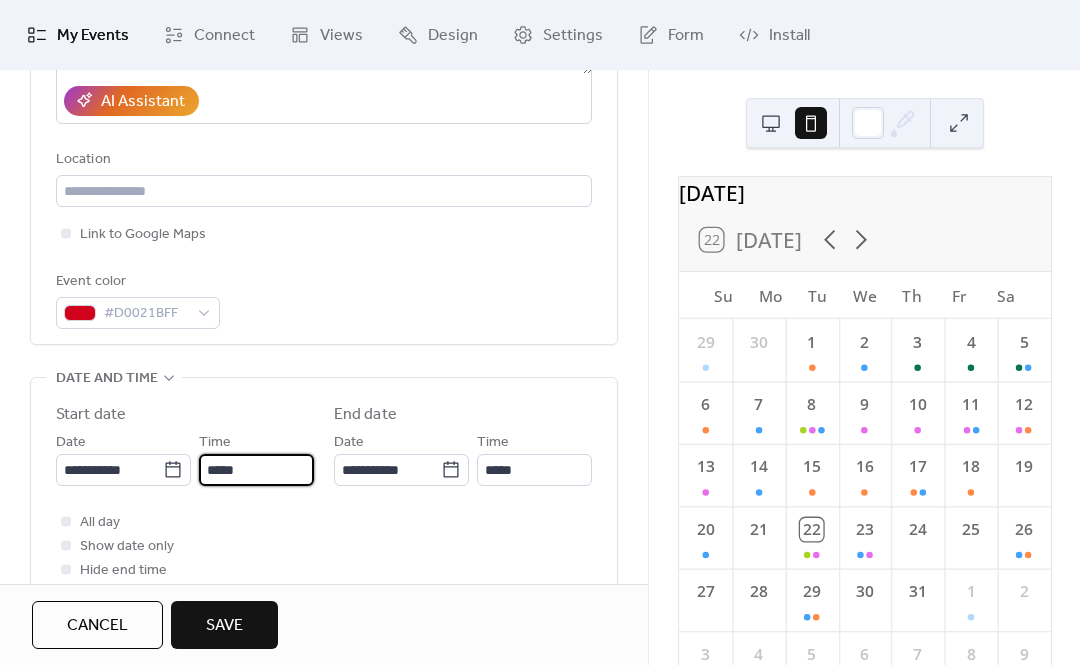 click on "*****" at bounding box center (256, 470) 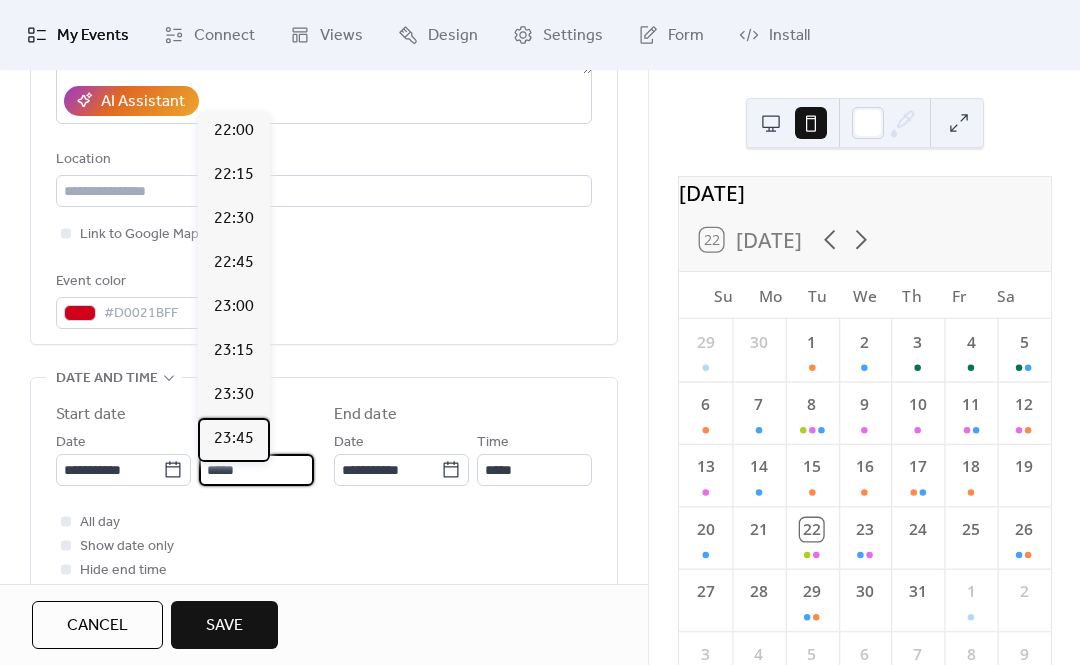 click on "23:45" at bounding box center (234, 439) 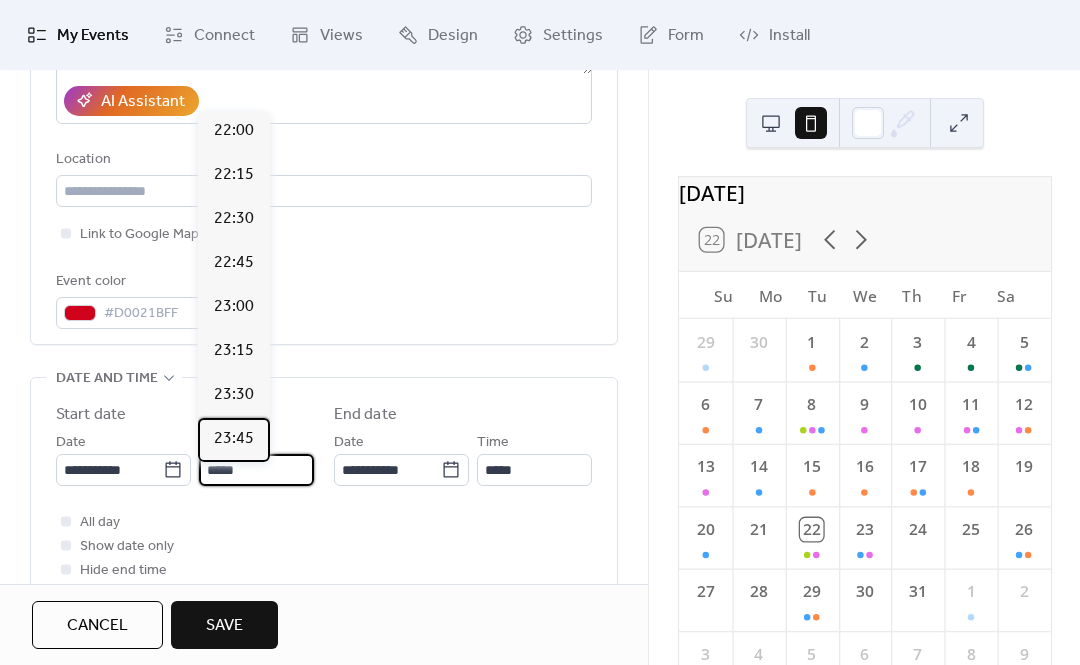 type on "*****" 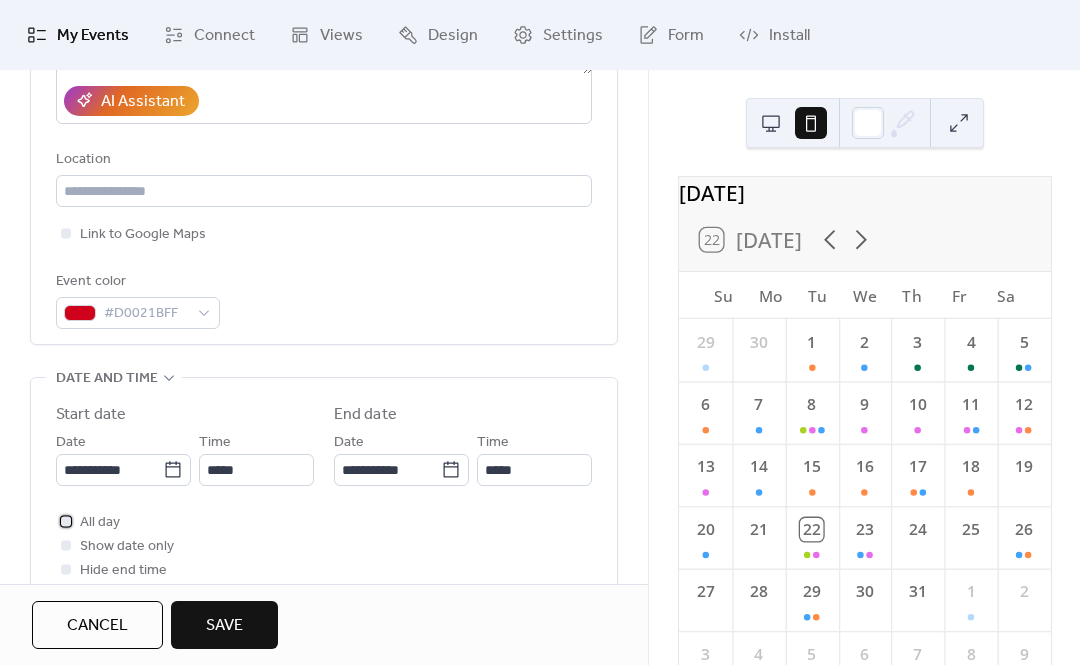 click at bounding box center [66, 521] 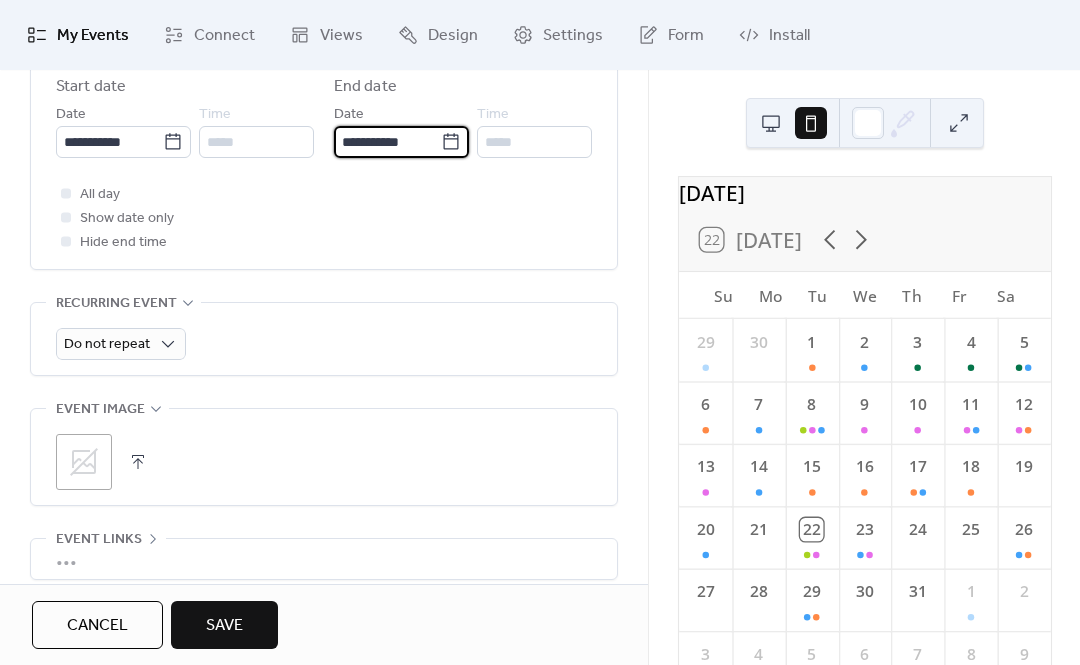 click on "**********" at bounding box center (387, 142) 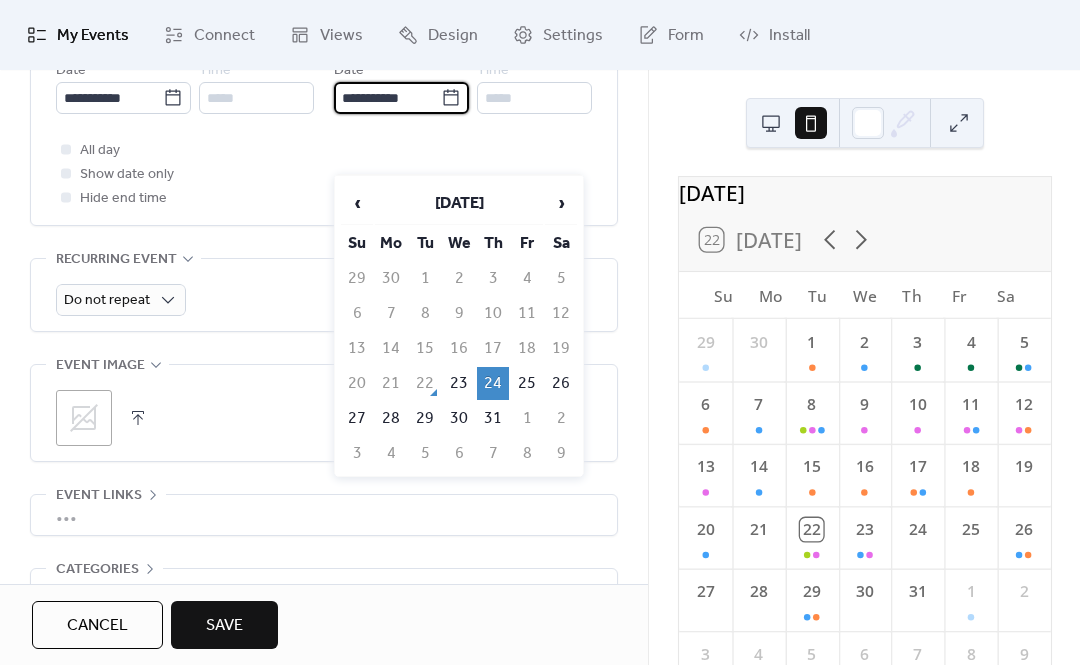 click on "All day Show date only Hide end time" at bounding box center [324, 174] 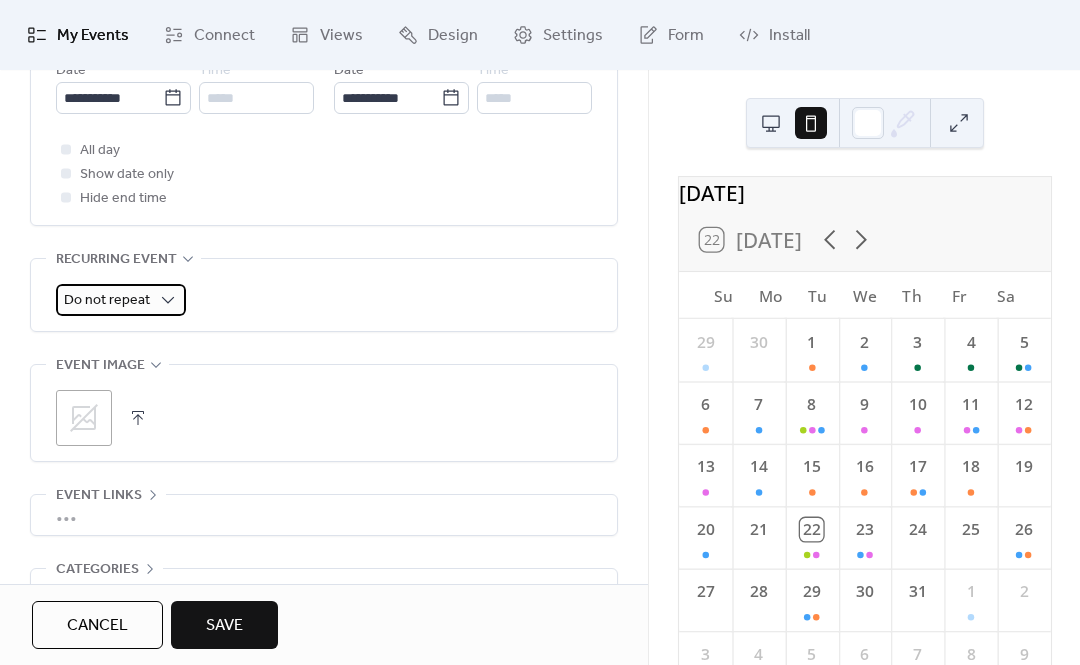 click on "Do not repeat" at bounding box center [107, 300] 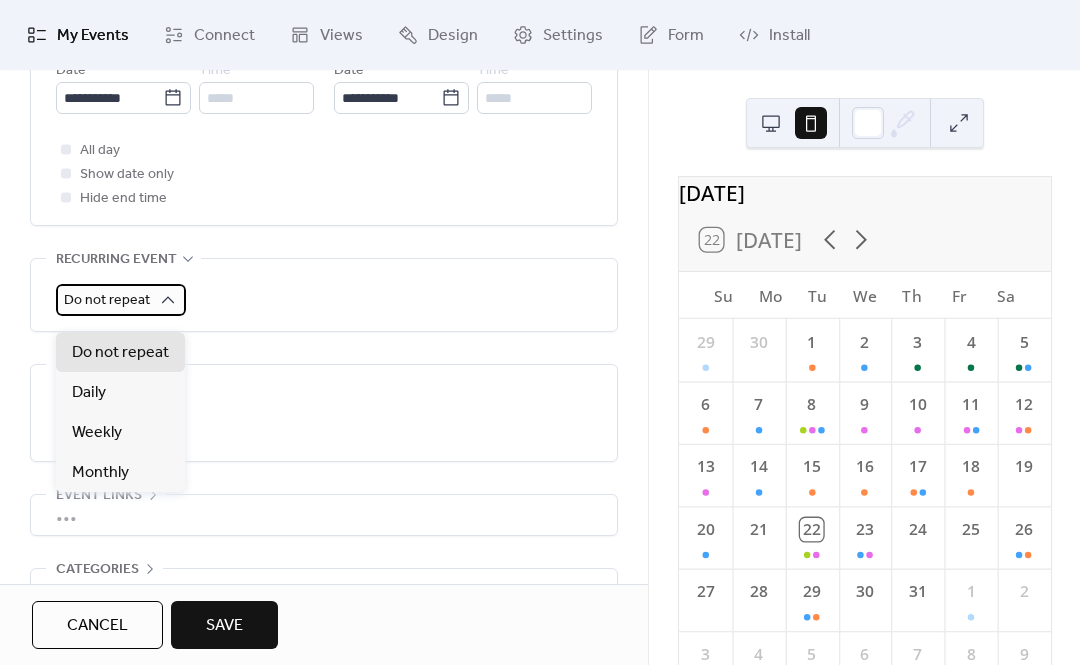 click on "Do not repeat" at bounding box center (107, 300) 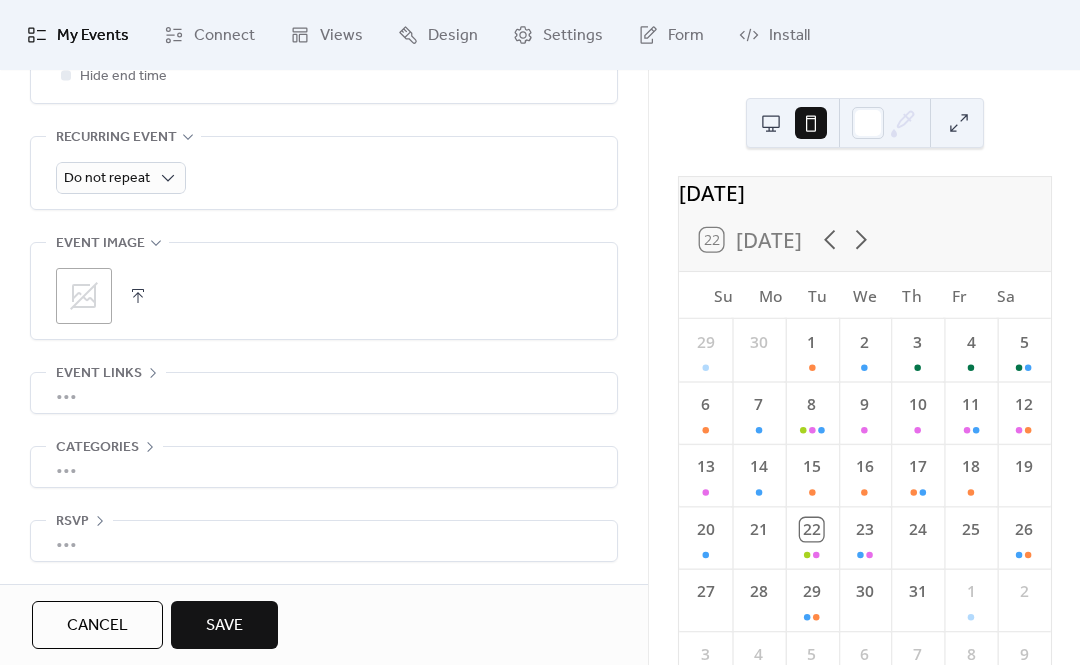 click 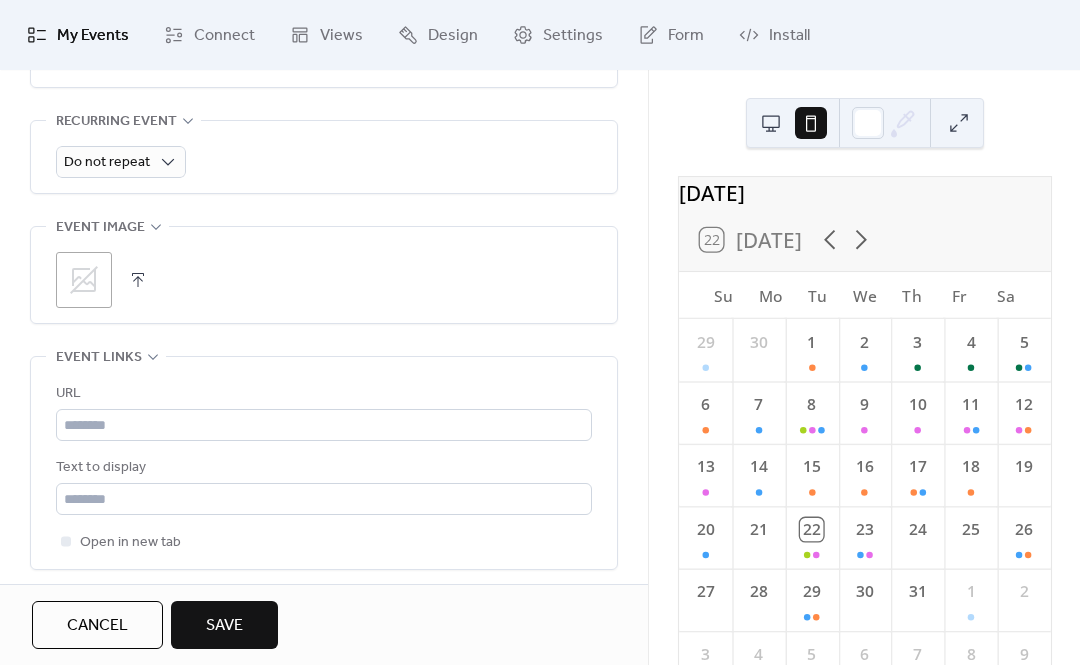 scroll, scrollTop: 893, scrollLeft: 0, axis: vertical 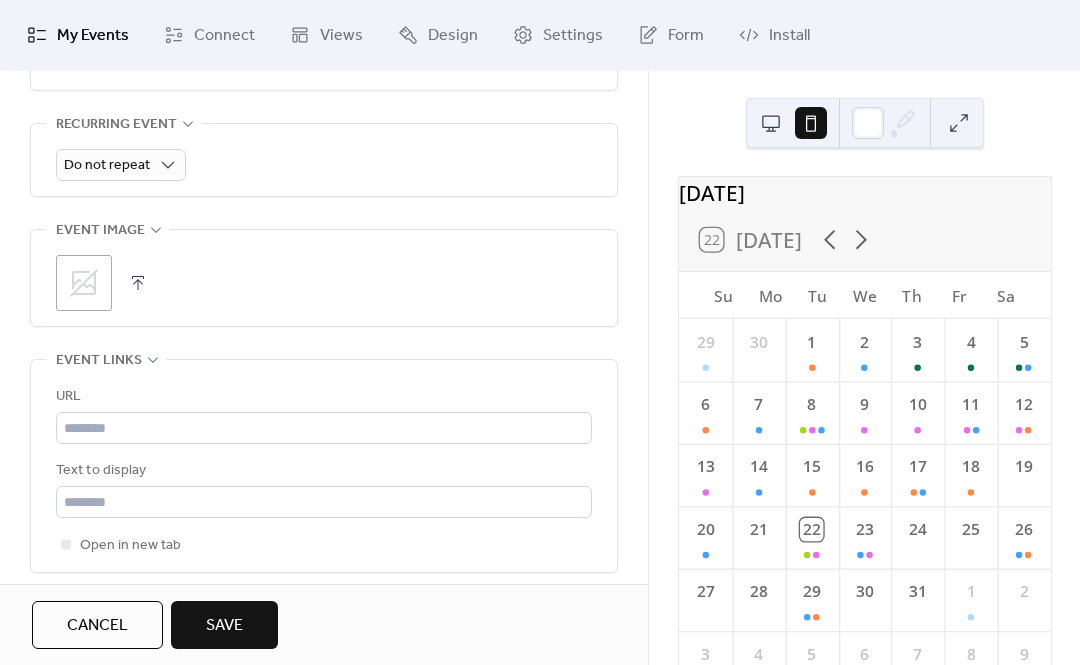 click on "Event links" at bounding box center (99, 361) 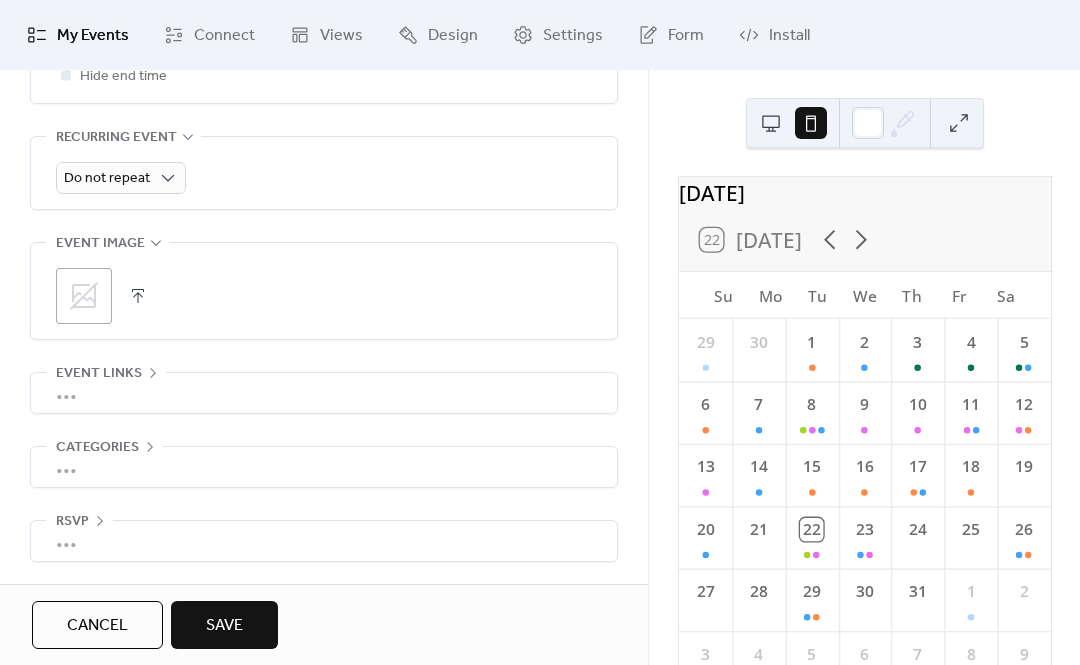 click on "•••" at bounding box center [324, 467] 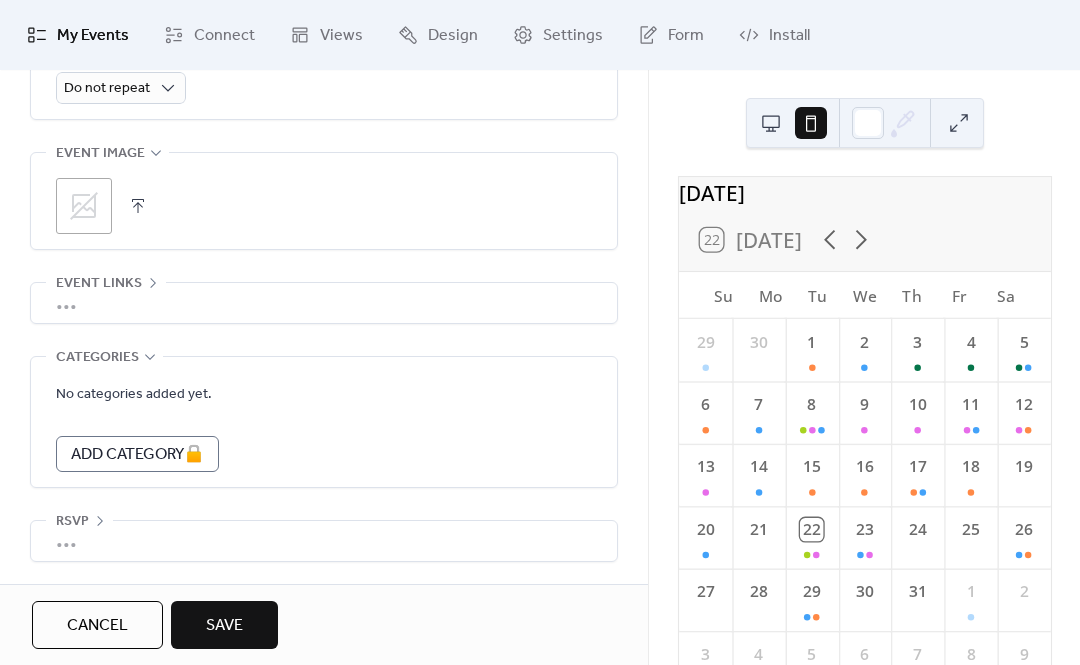 scroll, scrollTop: 986, scrollLeft: 0, axis: vertical 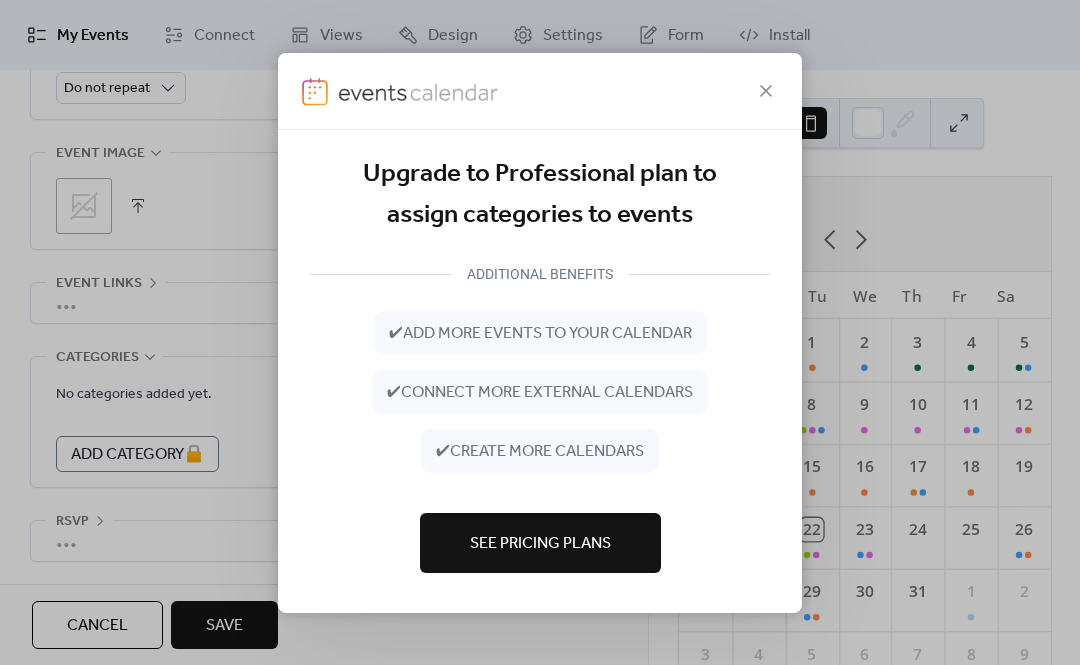 click 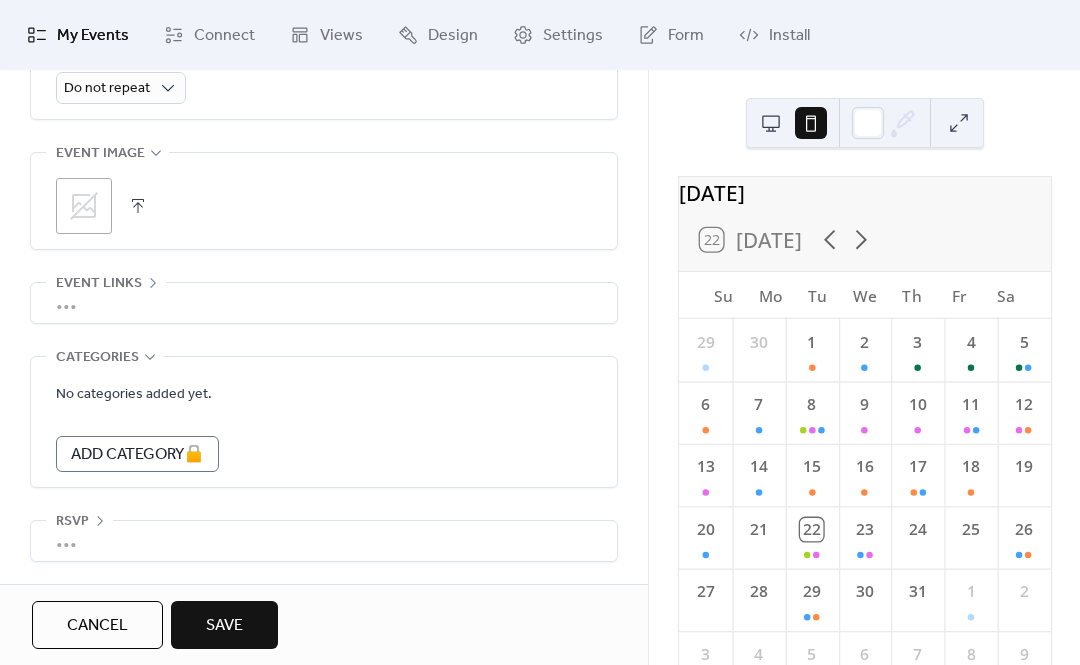 click on "Categories" at bounding box center (97, 358) 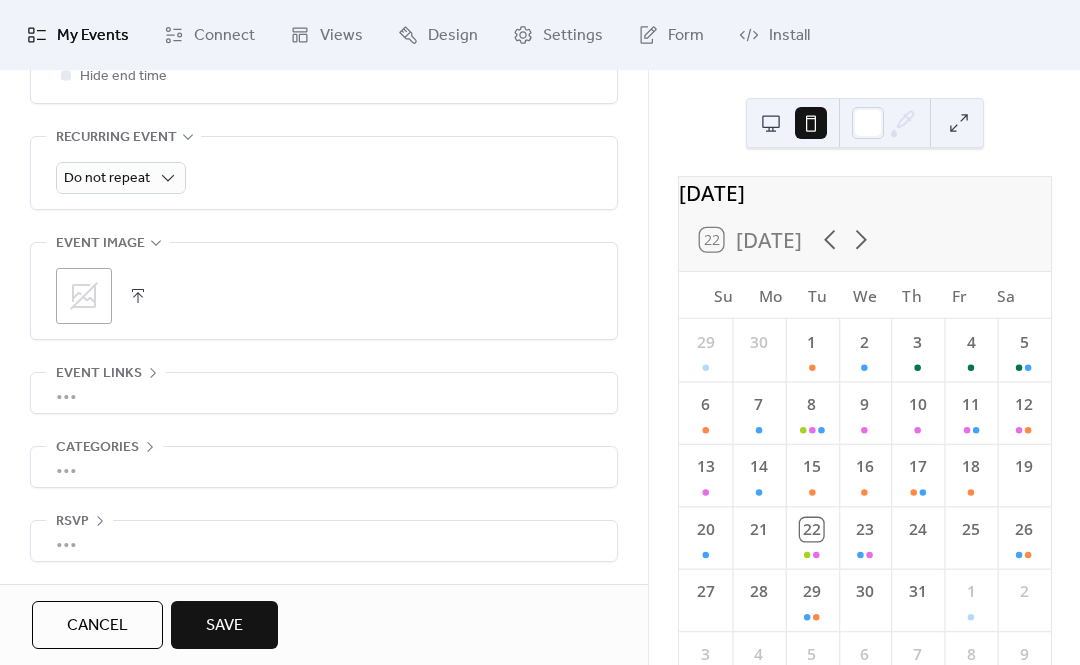 scroll, scrollTop: 892, scrollLeft: 0, axis: vertical 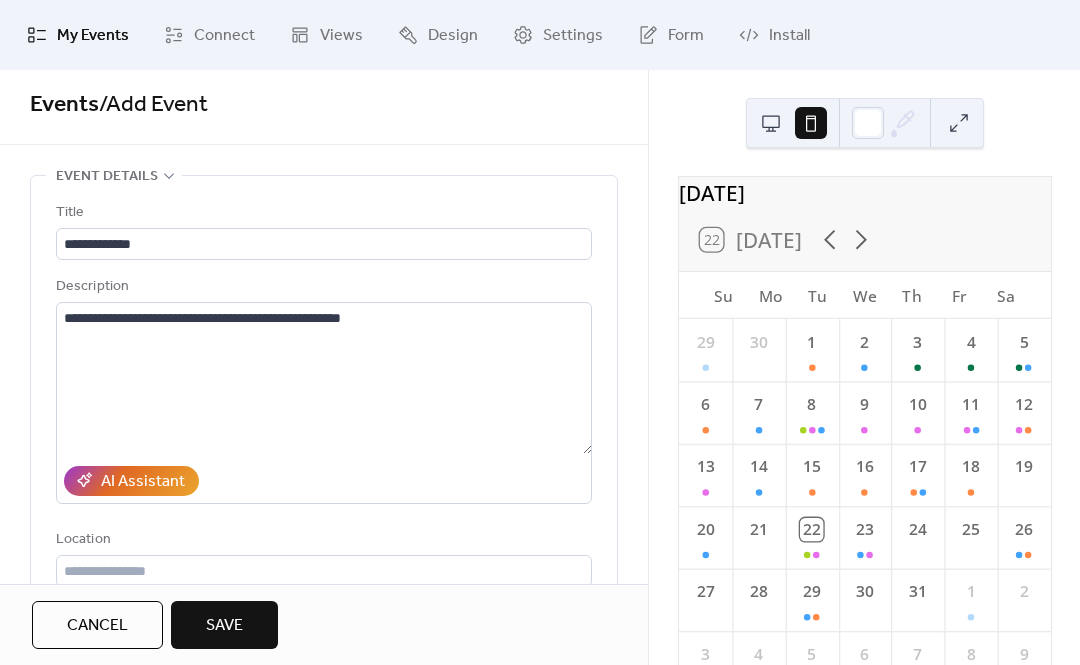 click on "Save" at bounding box center (224, 626) 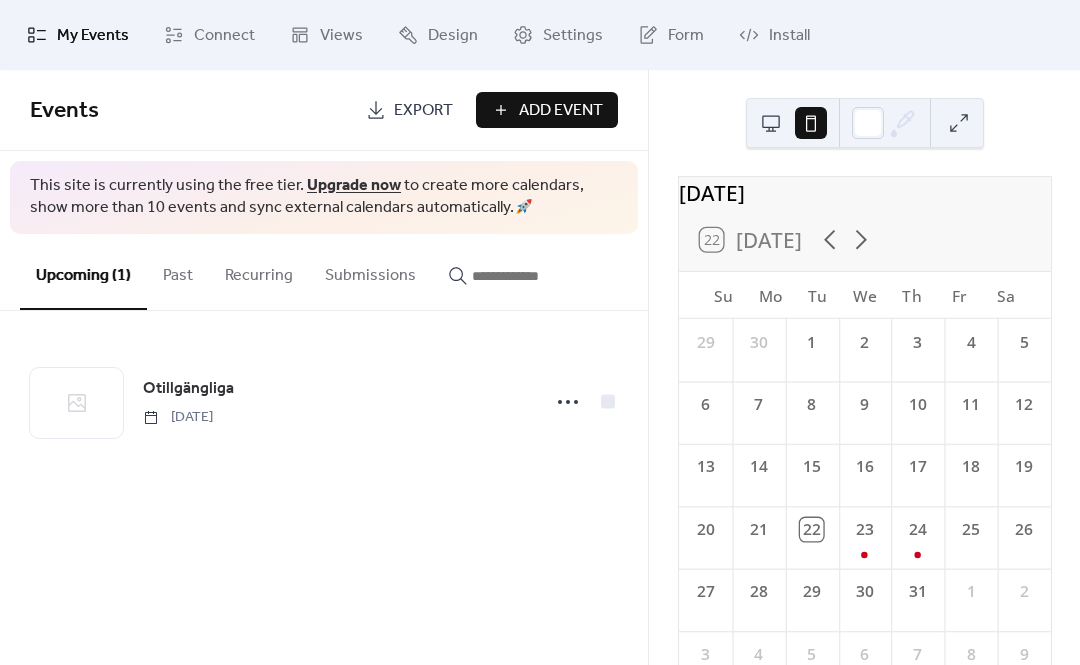 click on "Connect" at bounding box center [209, 35] 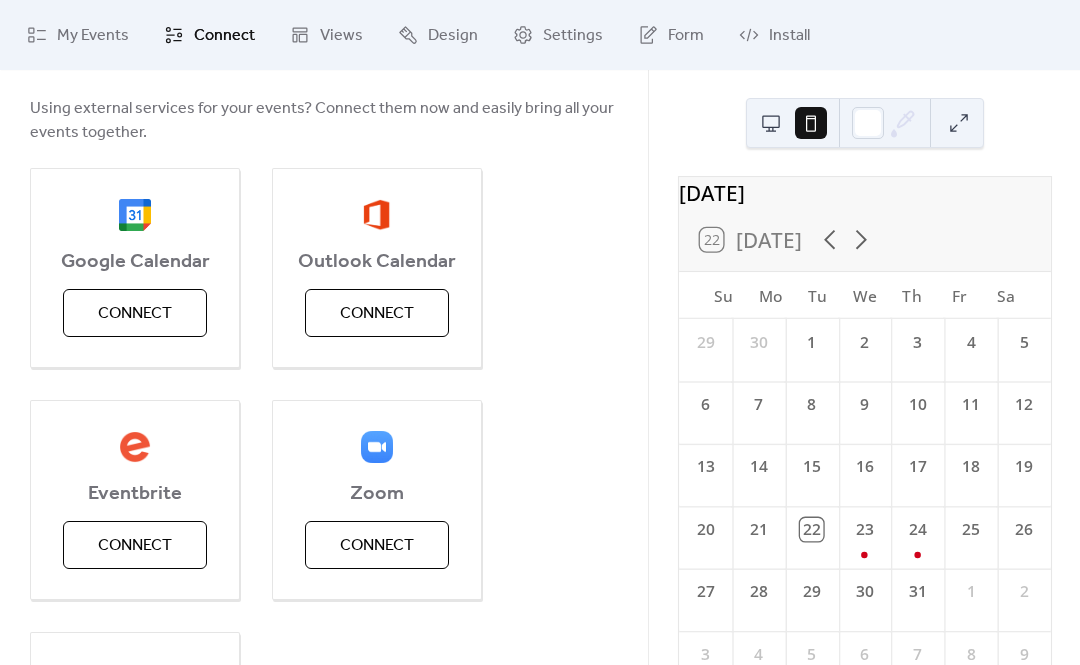 scroll, scrollTop: 177, scrollLeft: 0, axis: vertical 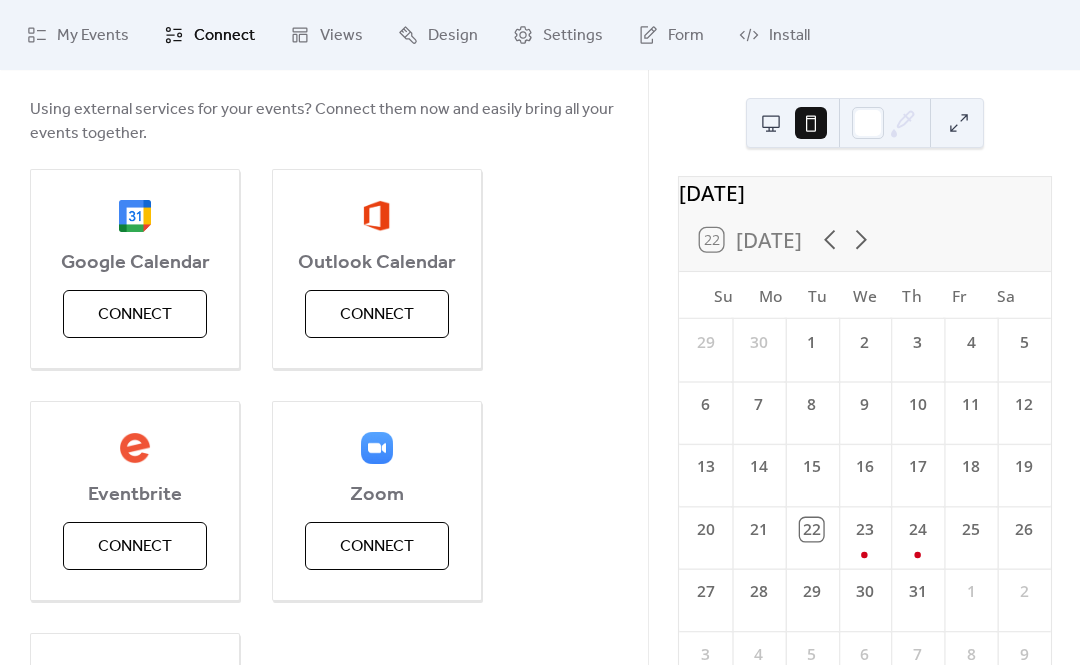 click on "Connect" at bounding box center (135, 315) 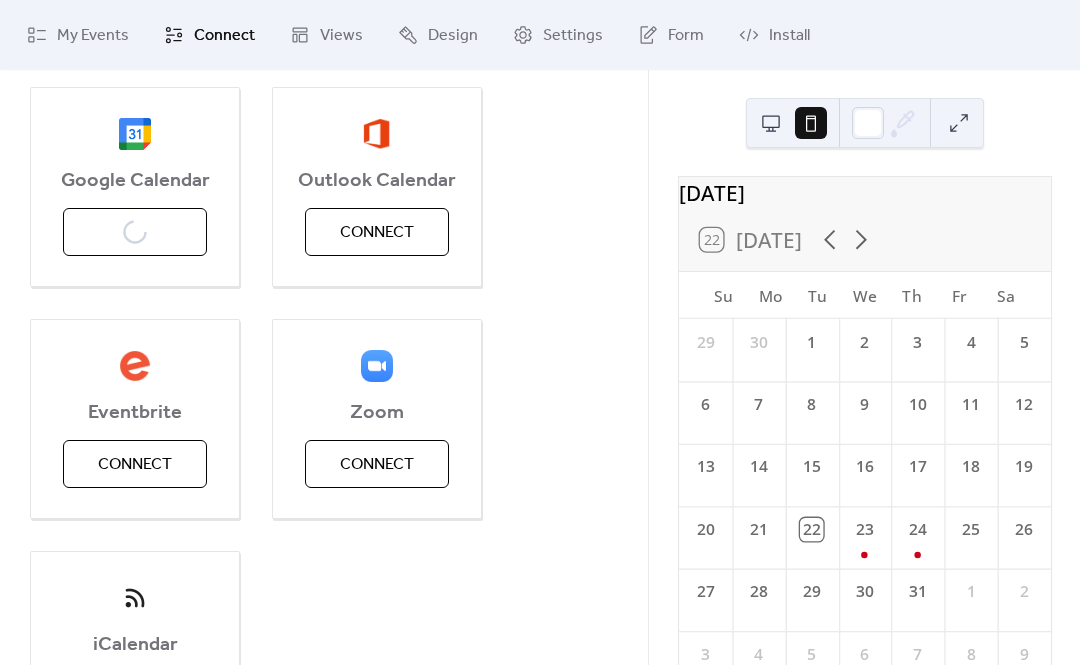 scroll, scrollTop: 266, scrollLeft: 0, axis: vertical 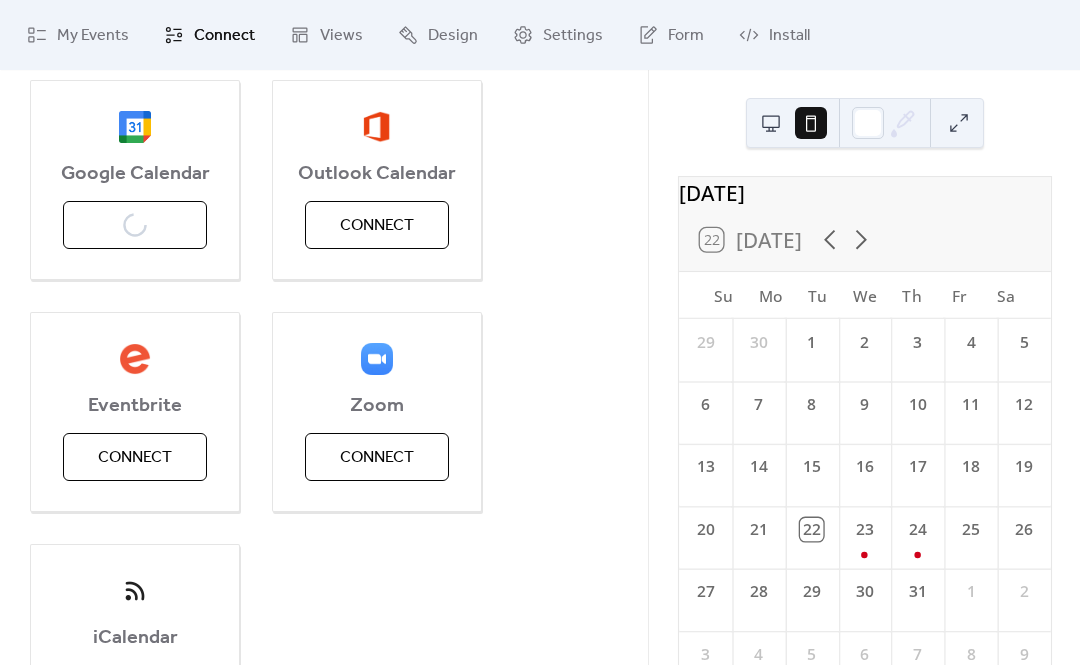 click on "Google Calendar Connect" at bounding box center (135, 180) 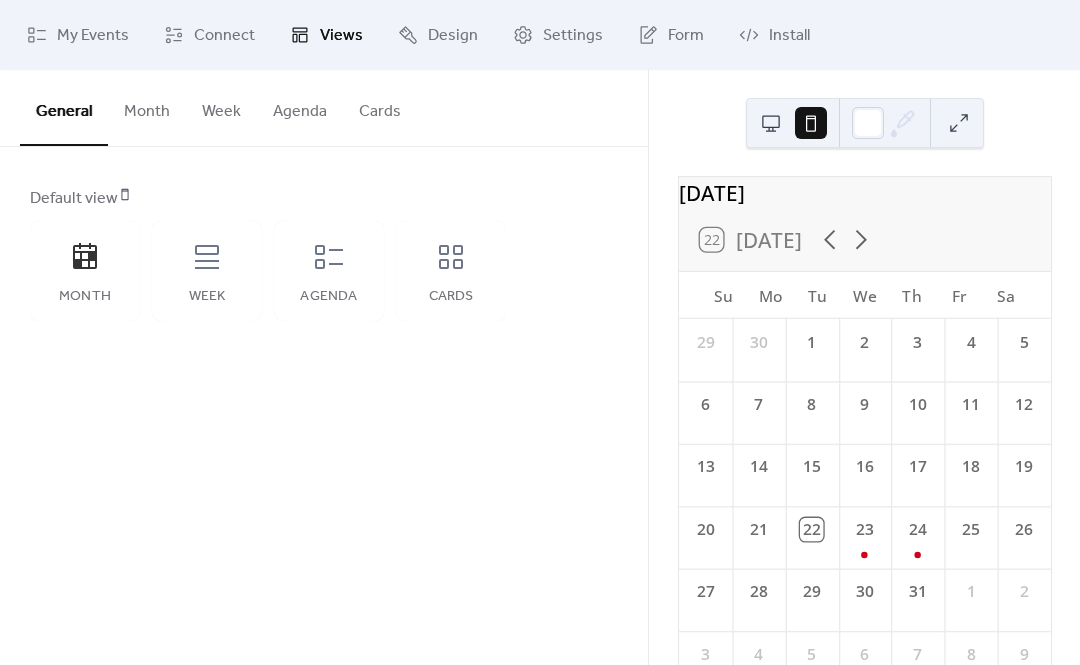 click on "Week" at bounding box center [207, 271] 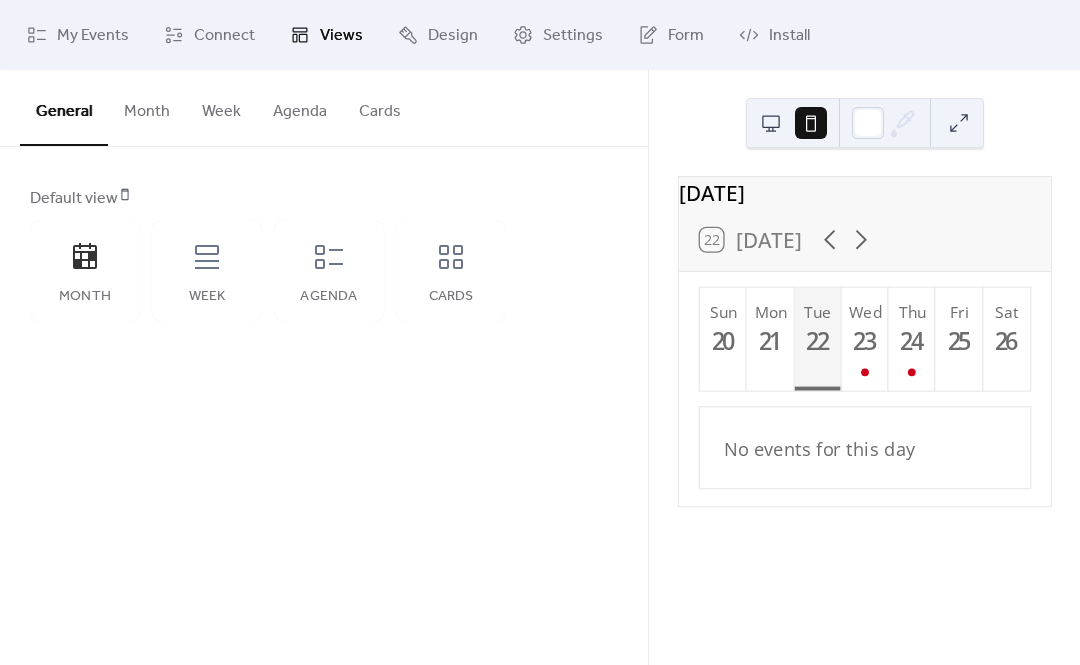 click on "Cards" at bounding box center [451, 271] 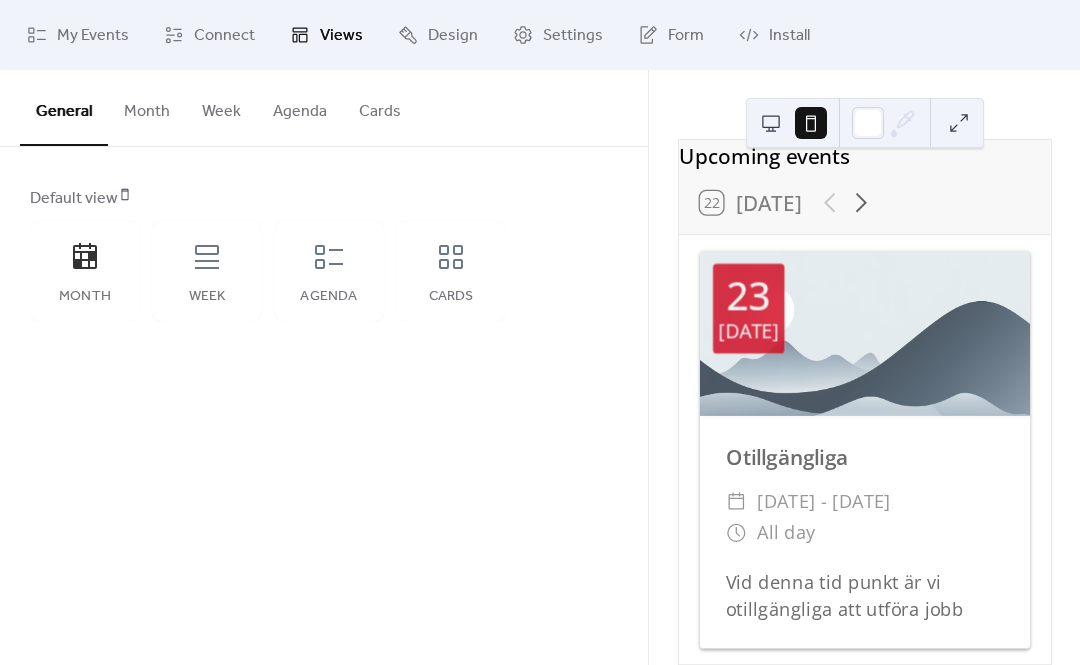 scroll, scrollTop: 80, scrollLeft: 0, axis: vertical 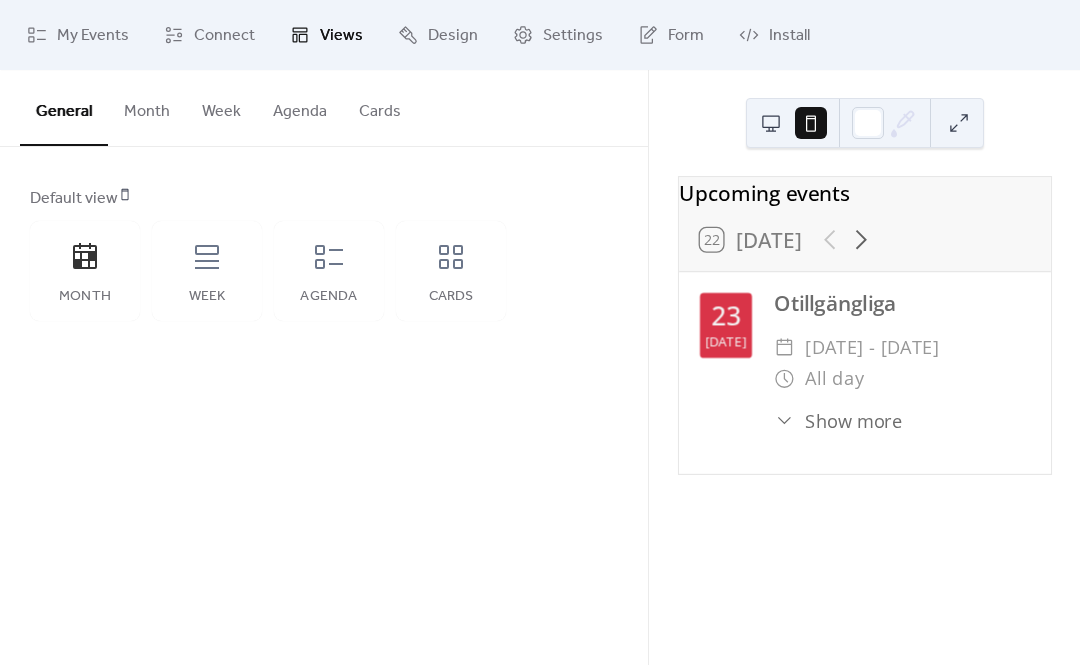 click on "Cards" at bounding box center [451, 271] 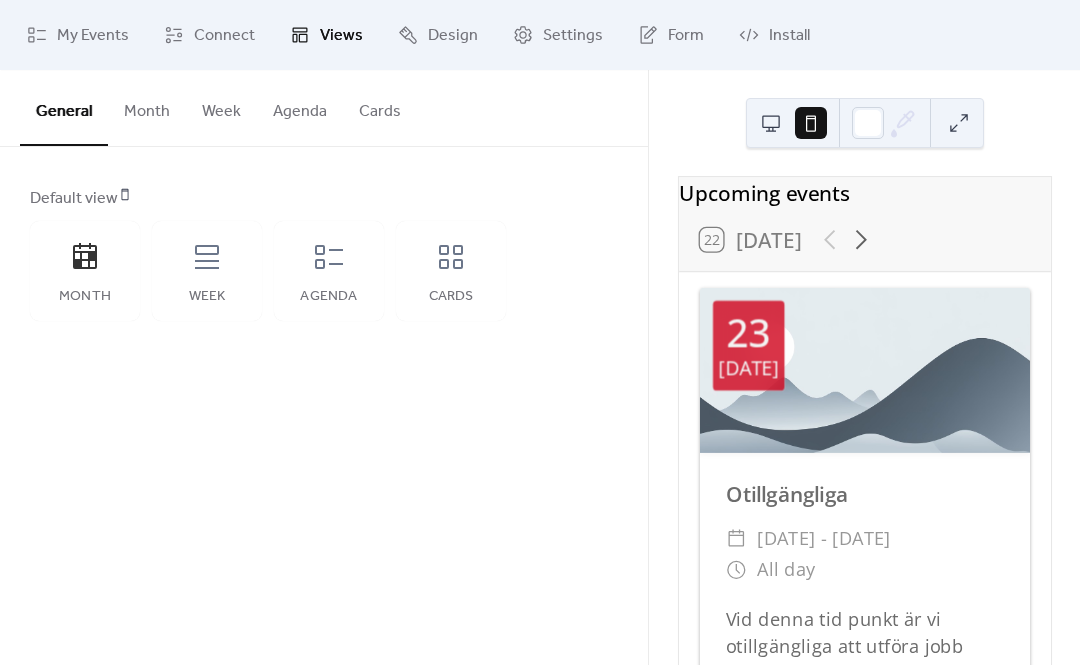 click 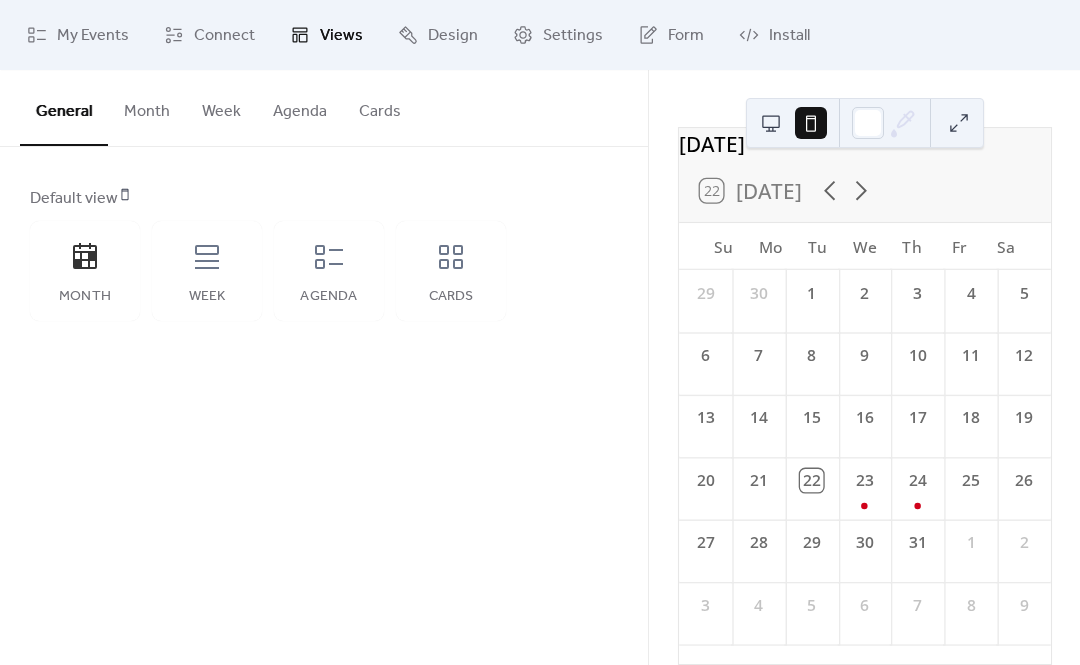 click on "Week" at bounding box center [207, 271] 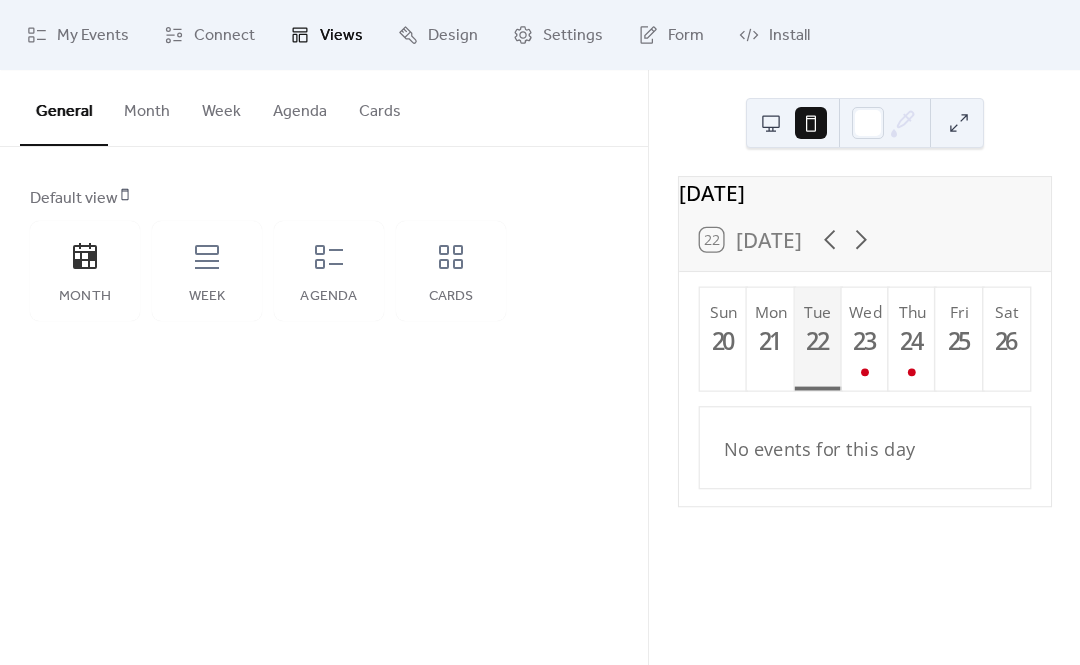 scroll, scrollTop: 0, scrollLeft: 0, axis: both 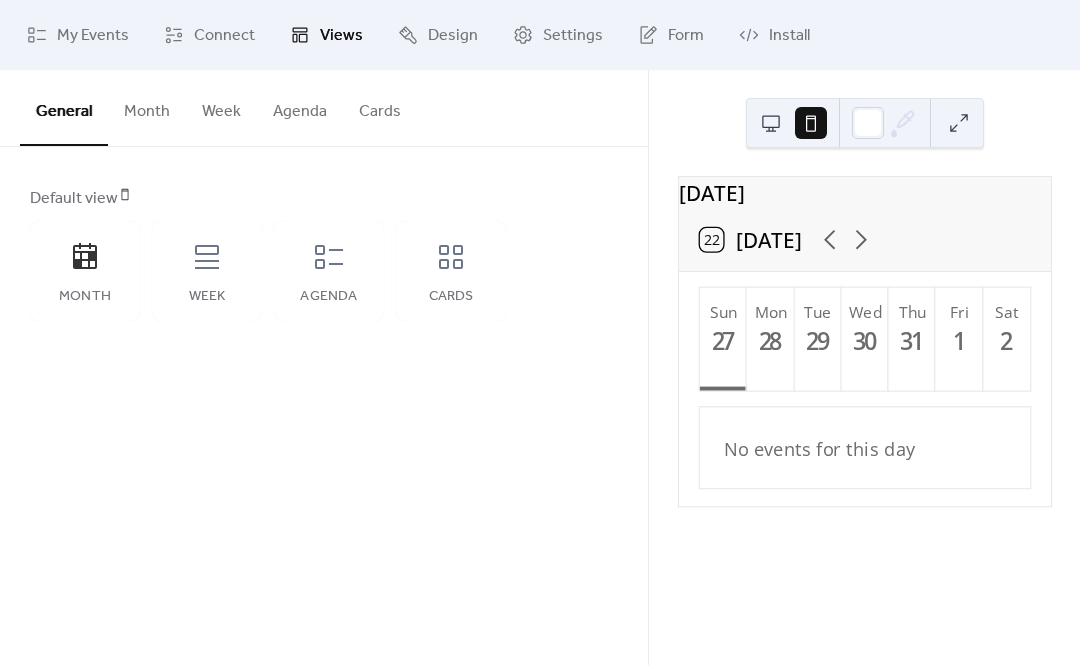 click 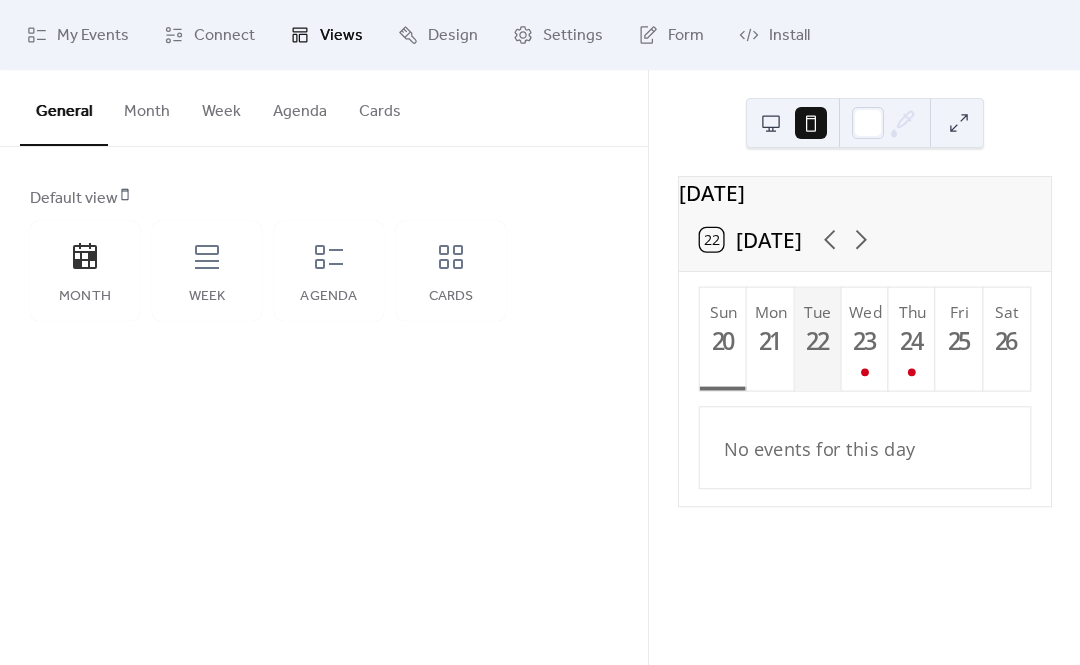 click on "Month" at bounding box center [147, 107] 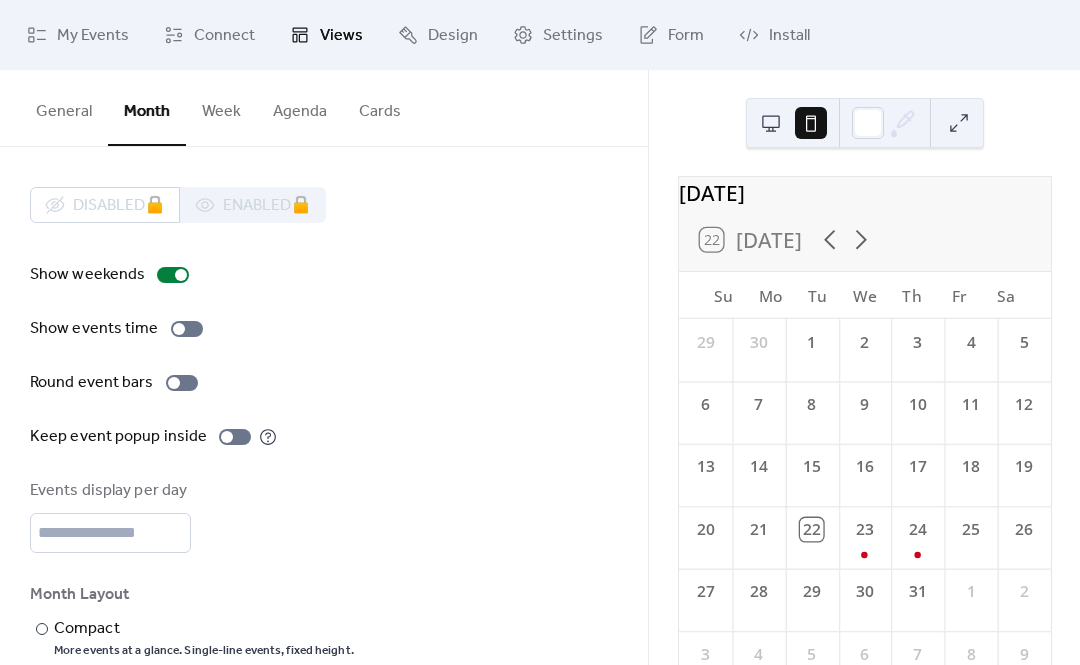 click on "Week" at bounding box center (221, 107) 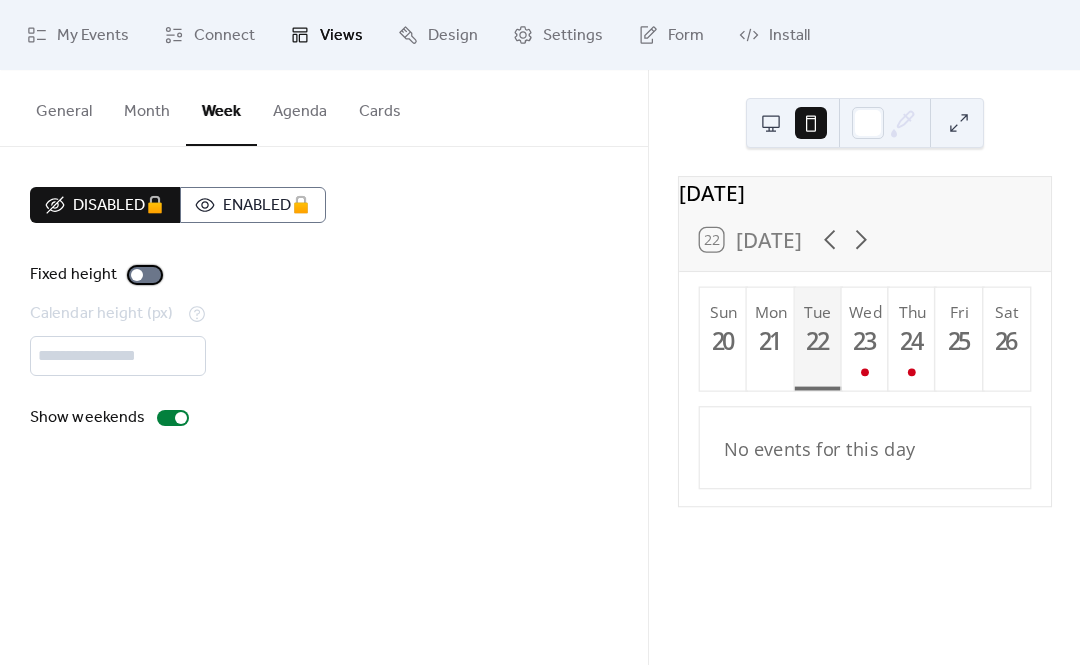 click at bounding box center [137, 275] 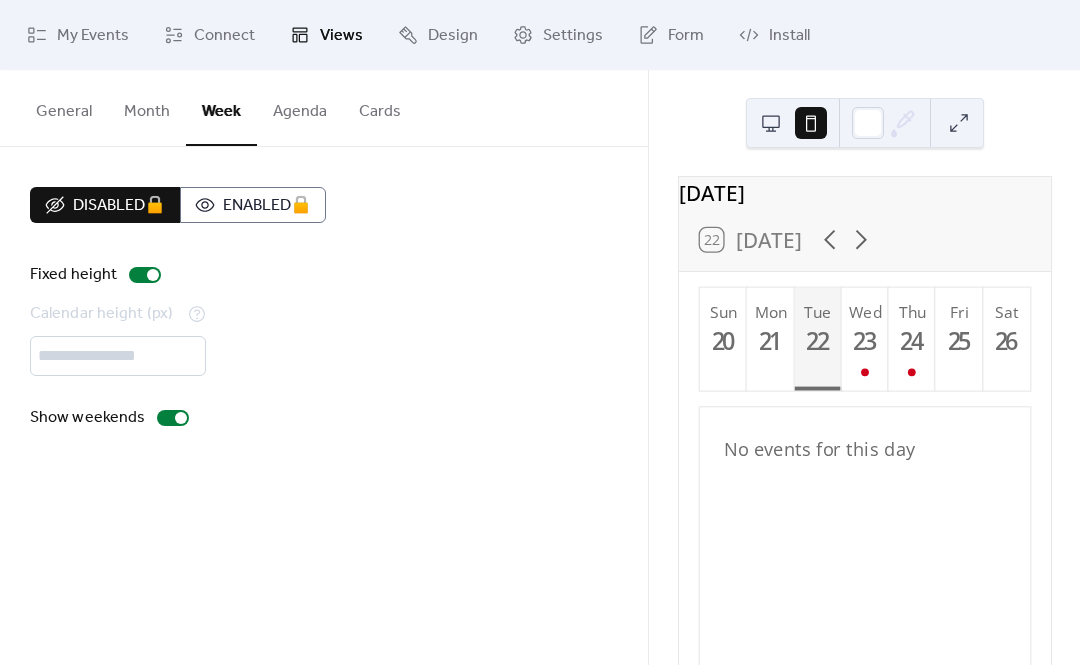 click on "Disabled  🔒 Enabled  🔒" at bounding box center [178, 205] 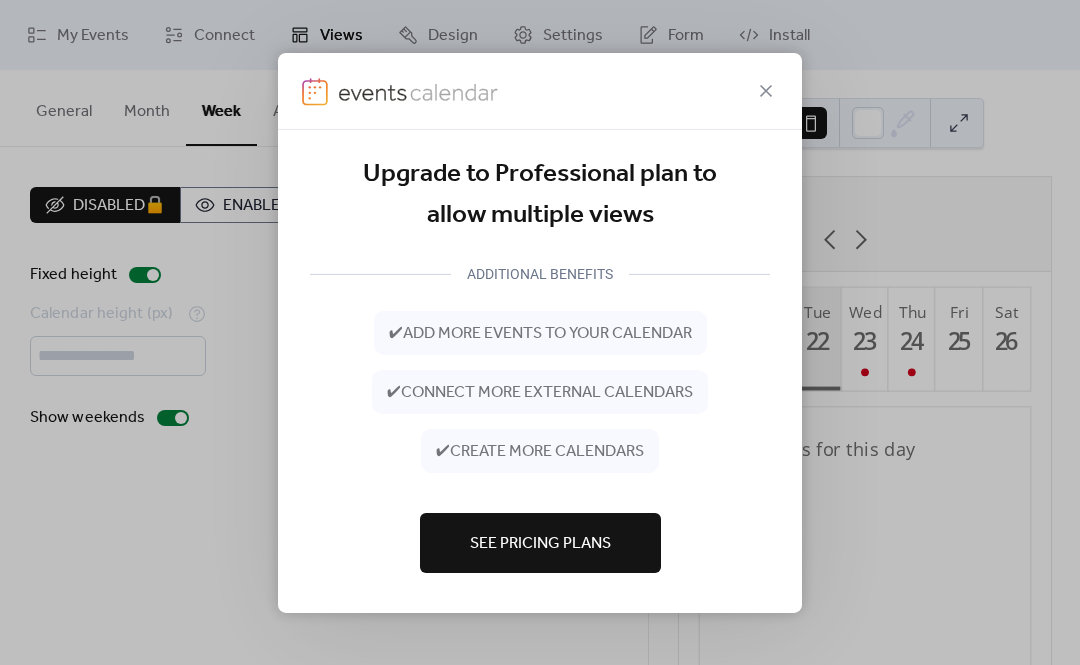 click 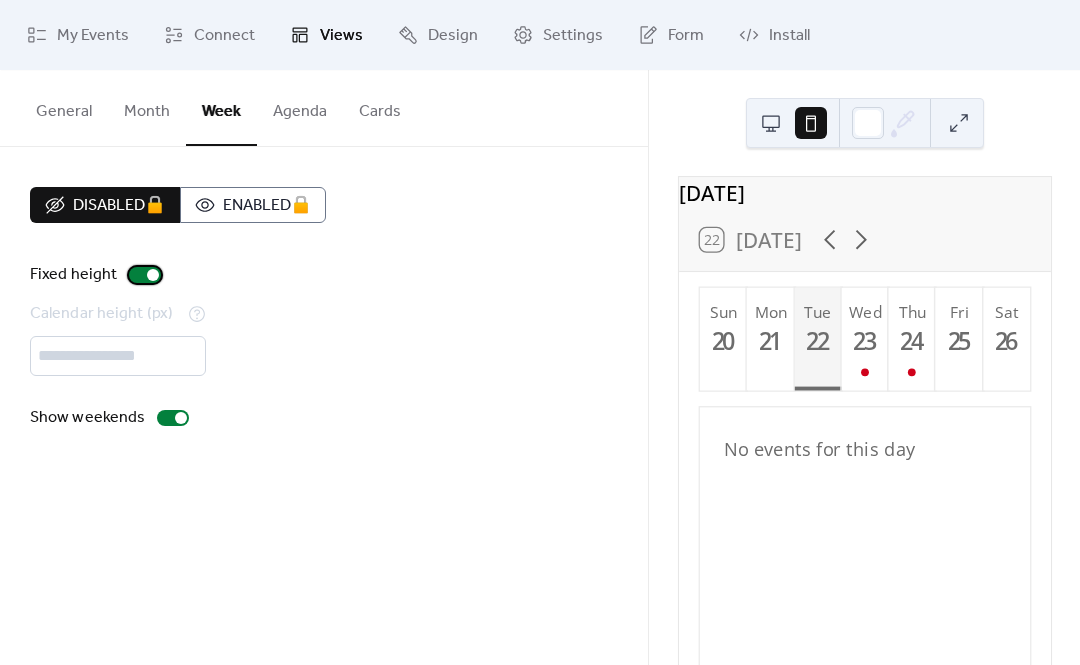 click on "Fixed height" at bounding box center (99, 275) 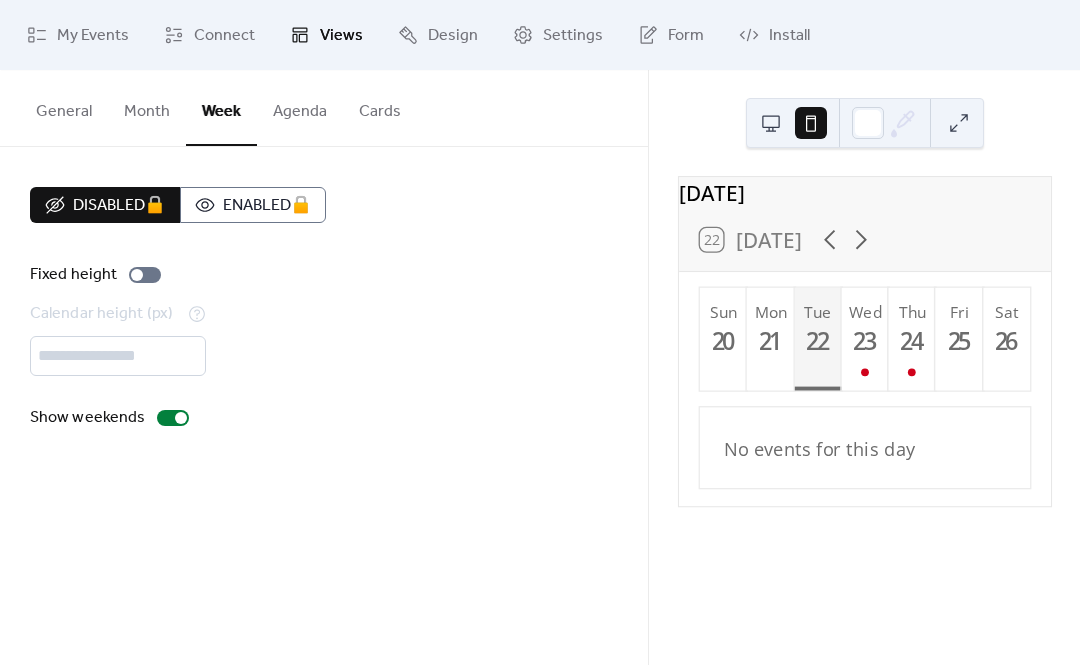 click on "Month" at bounding box center [147, 107] 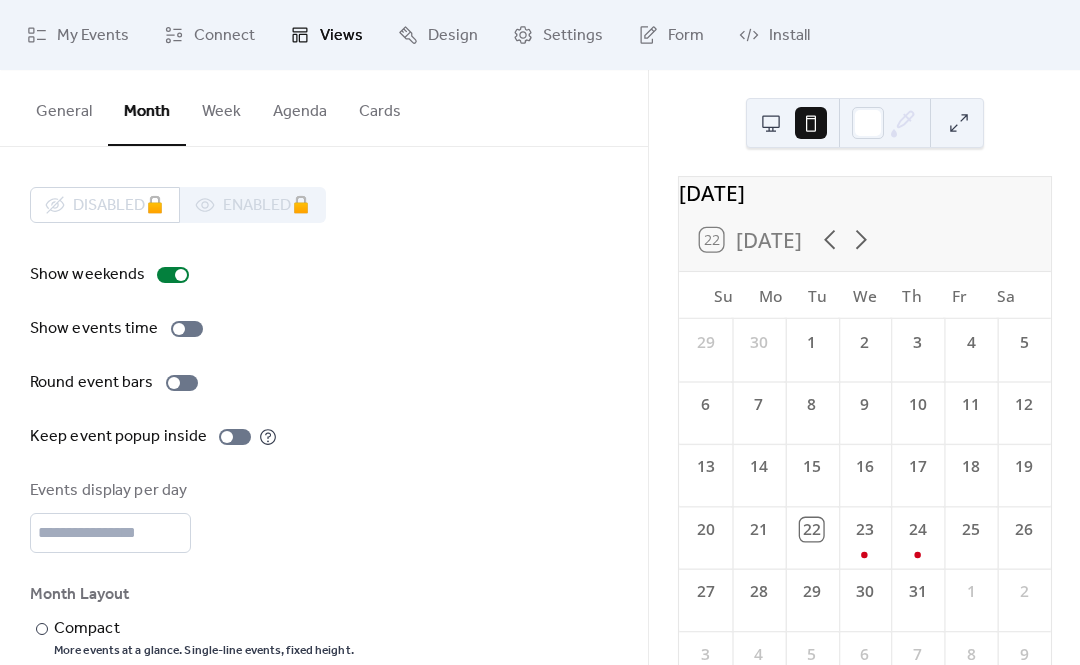 click on "General" at bounding box center (64, 107) 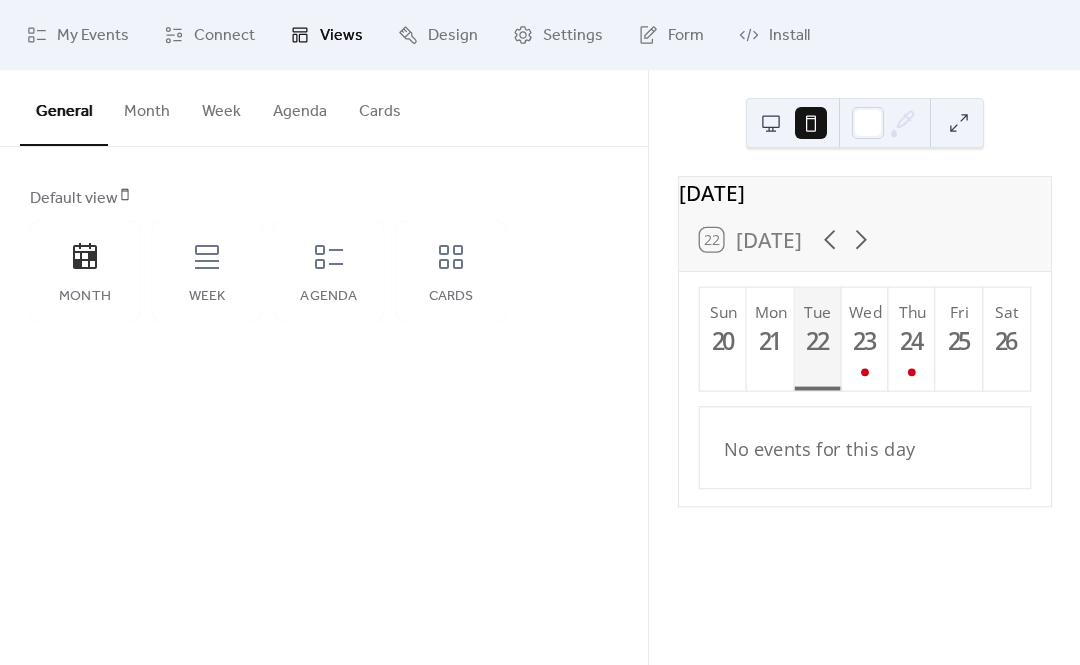 click 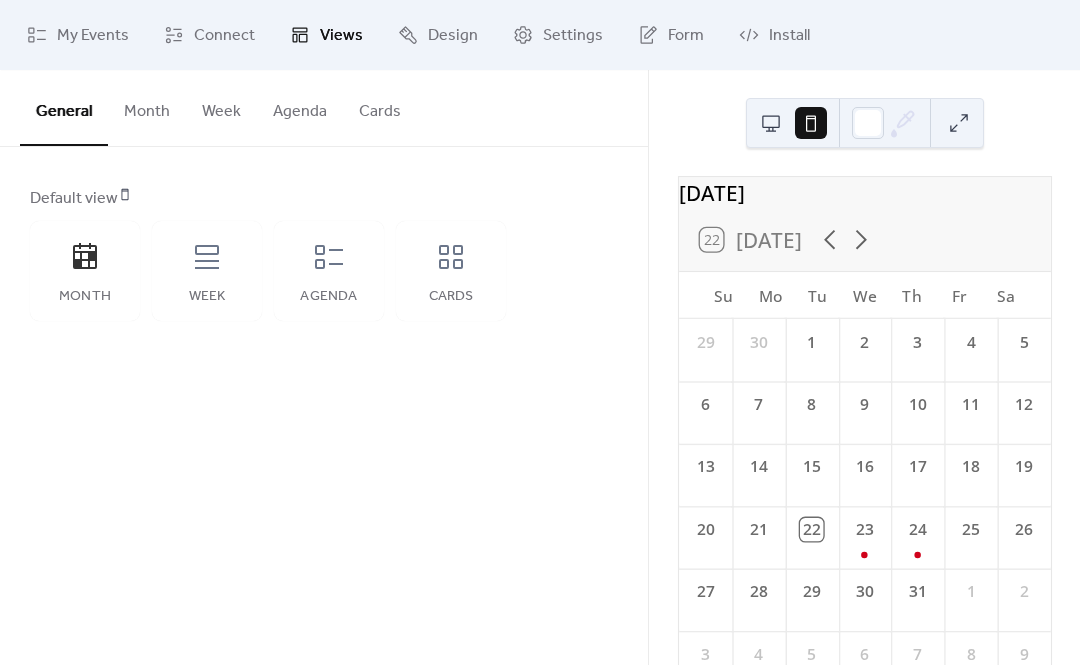click on "Agenda" at bounding box center [300, 107] 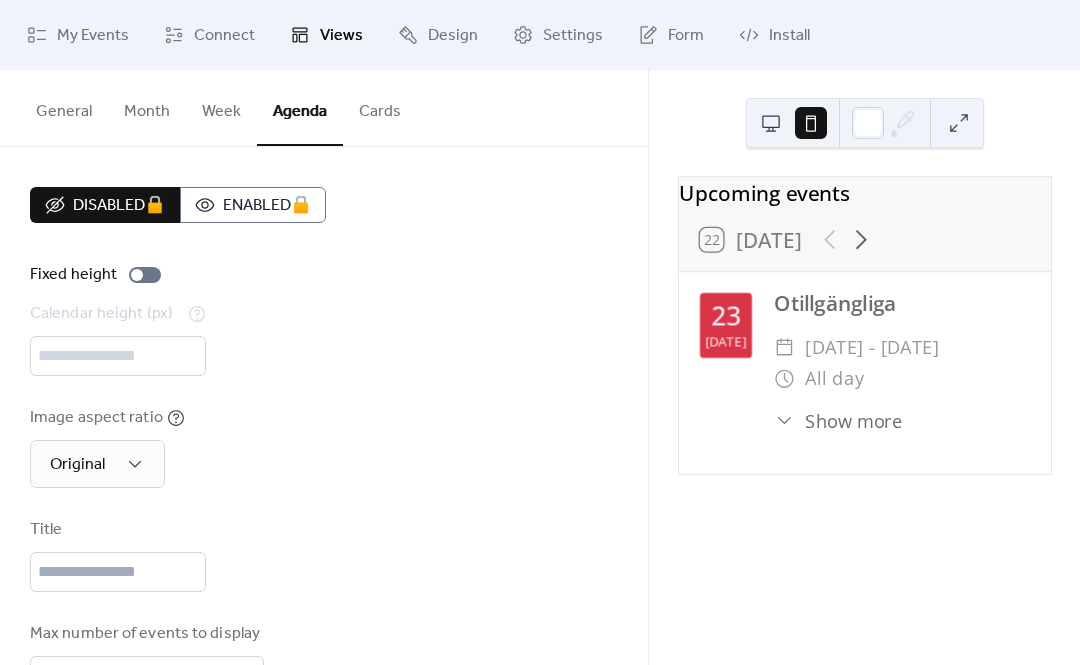 click on "Disabled  🔒 Enabled  🔒" at bounding box center (178, 205) 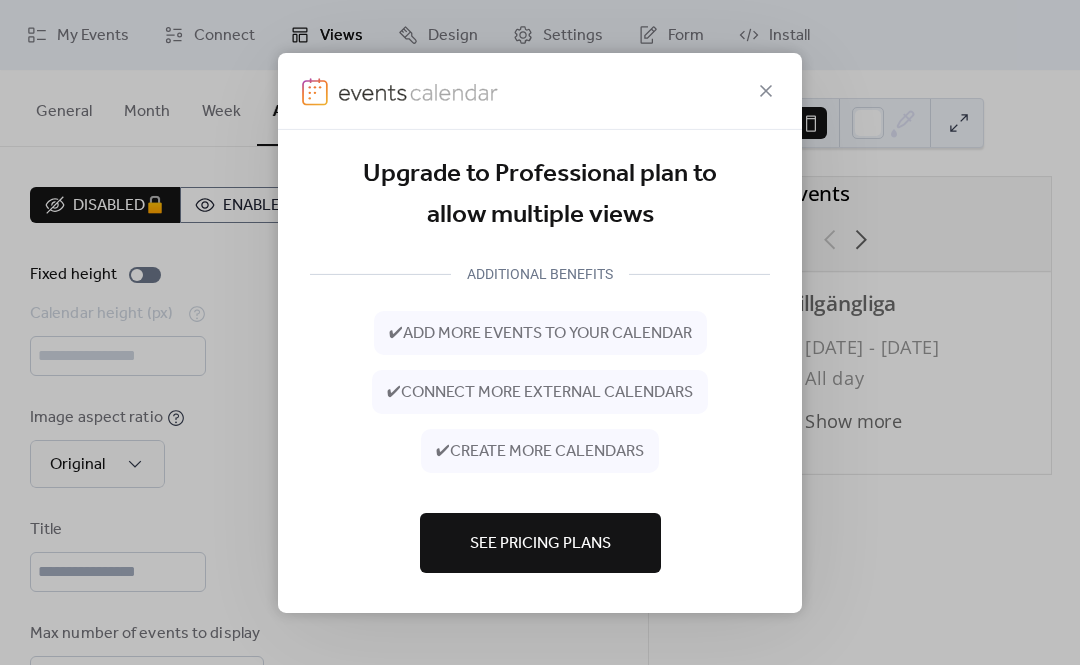 click on "See Pricing Plans" at bounding box center [540, 544] 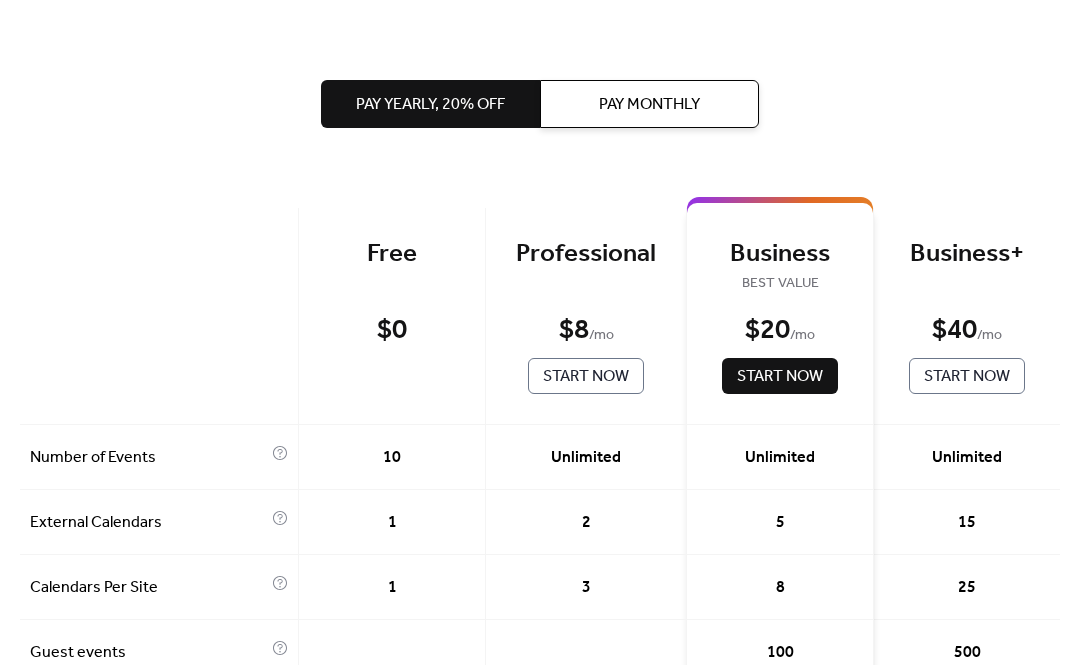 scroll, scrollTop: 0, scrollLeft: 0, axis: both 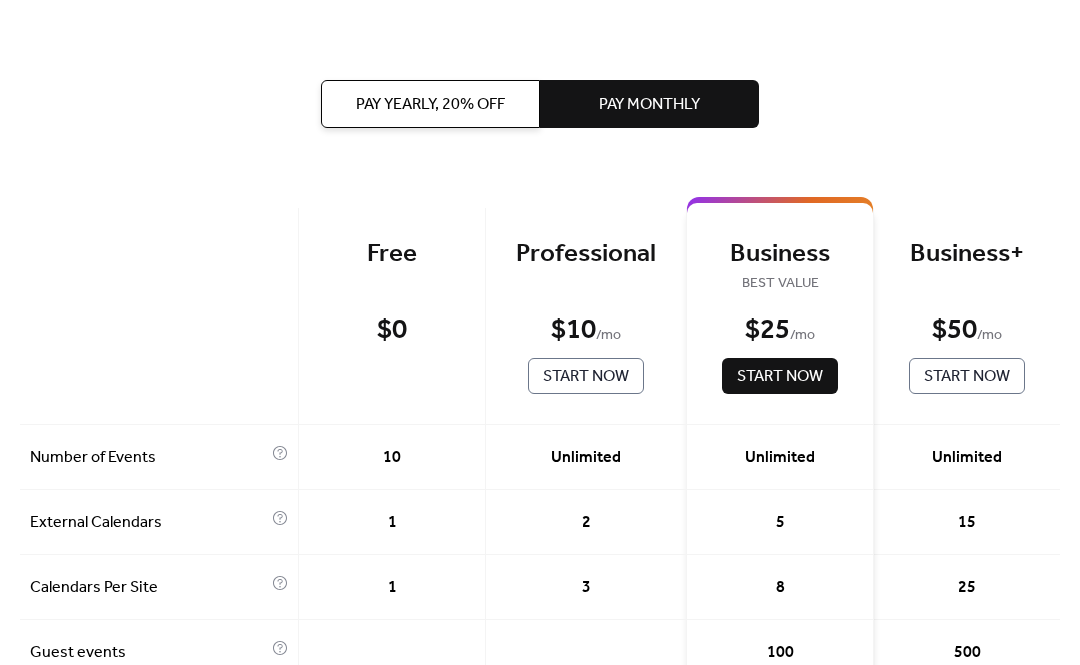 click on "Pay Yearly, 20% off" at bounding box center (430, 104) 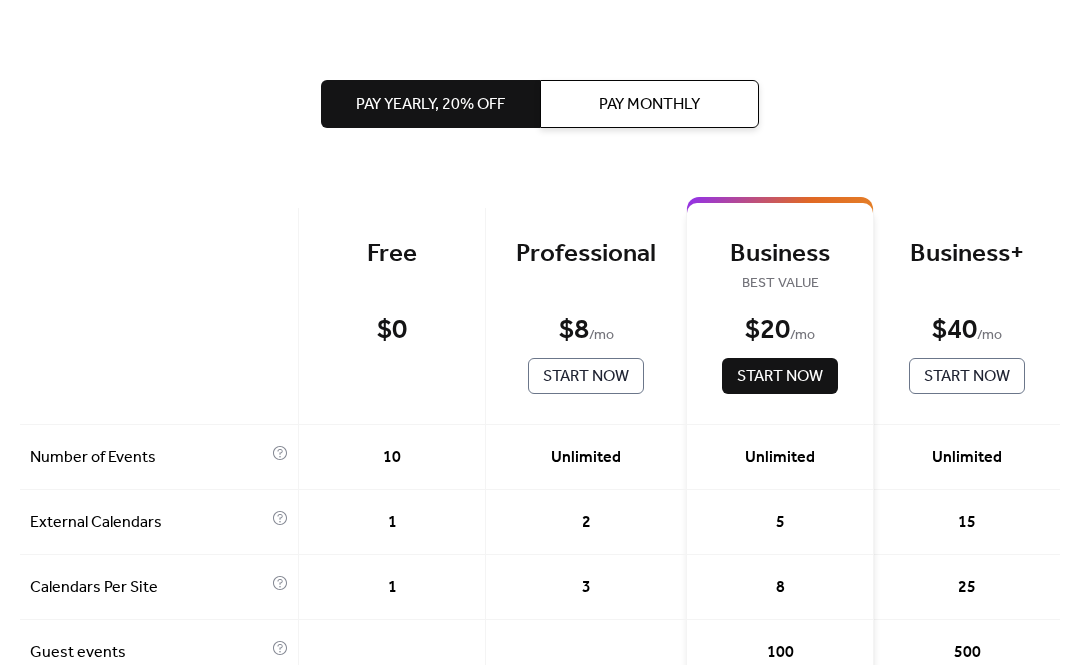 click on "Pay Monthly" at bounding box center (649, 104) 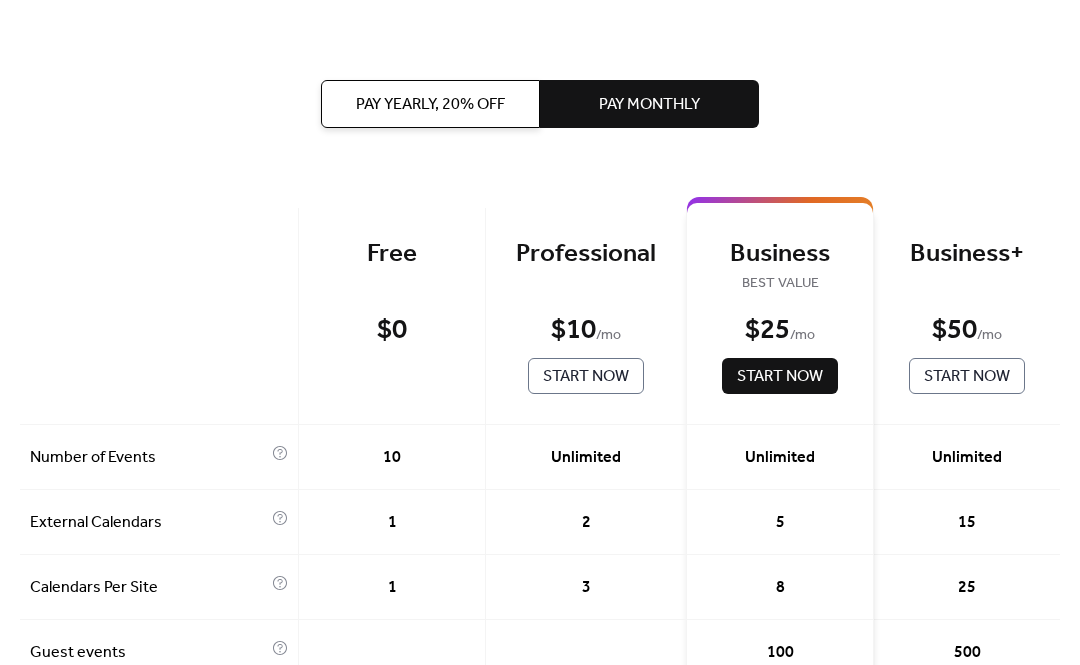 click on "Pay Yearly, 20% off" at bounding box center [430, 104] 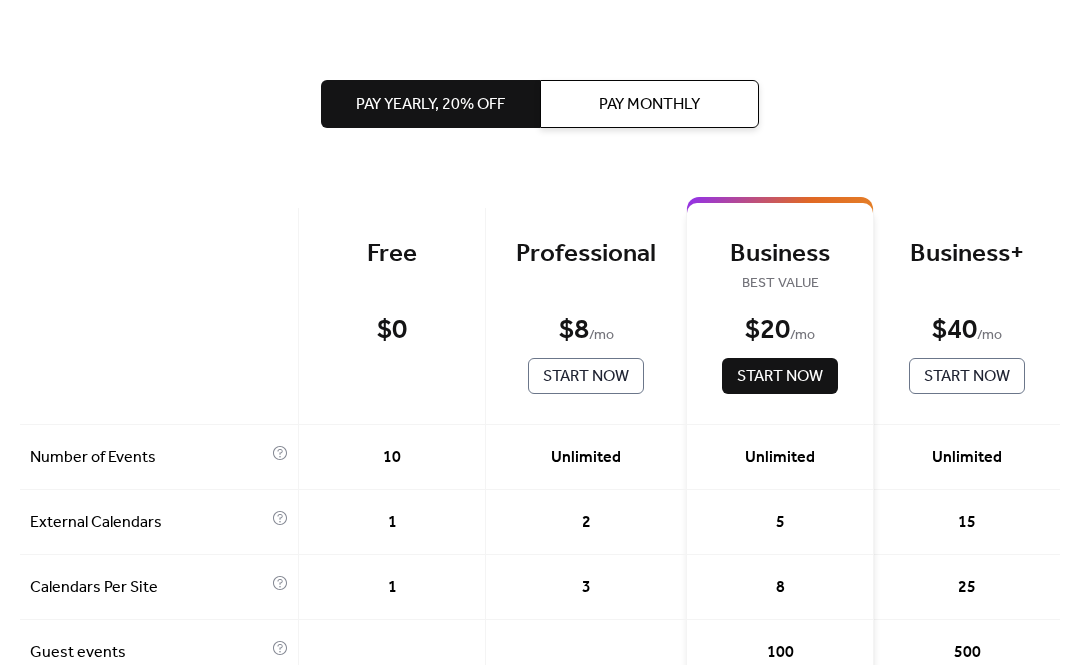 click on "Pay Monthly" at bounding box center [649, 104] 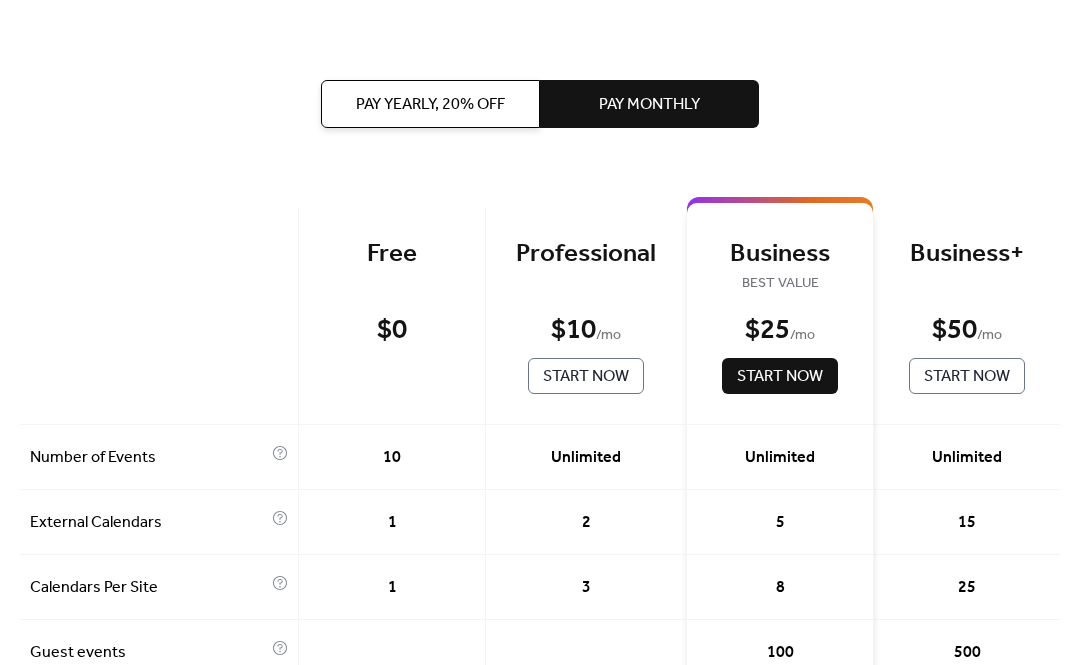 click on "Pay Yearly, 20% off" at bounding box center (430, 104) 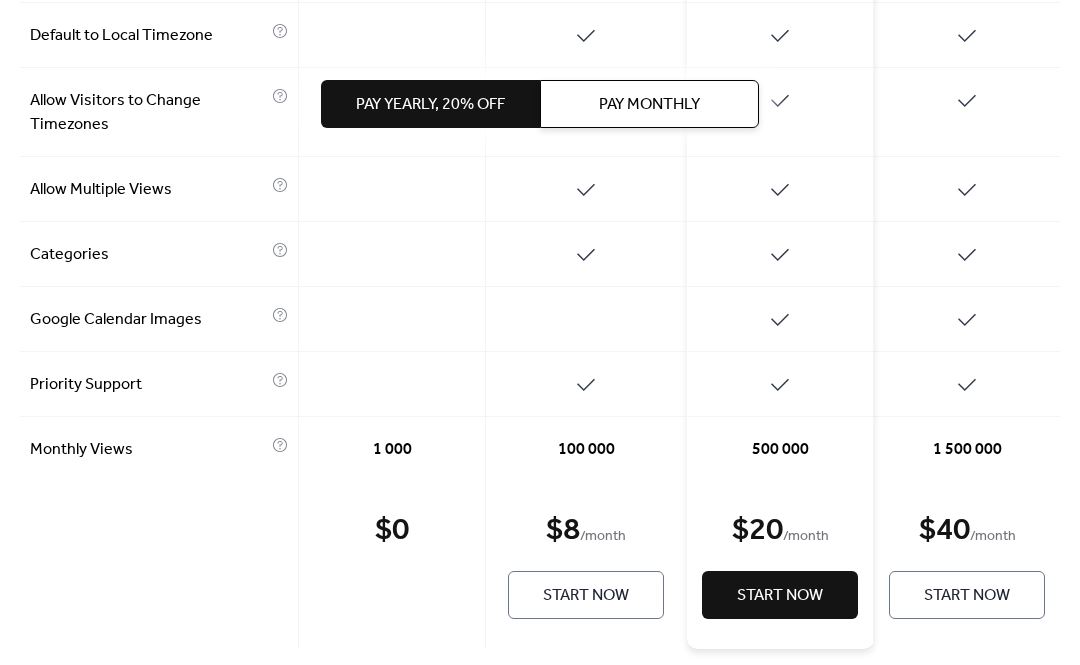 scroll, scrollTop: 1054, scrollLeft: 0, axis: vertical 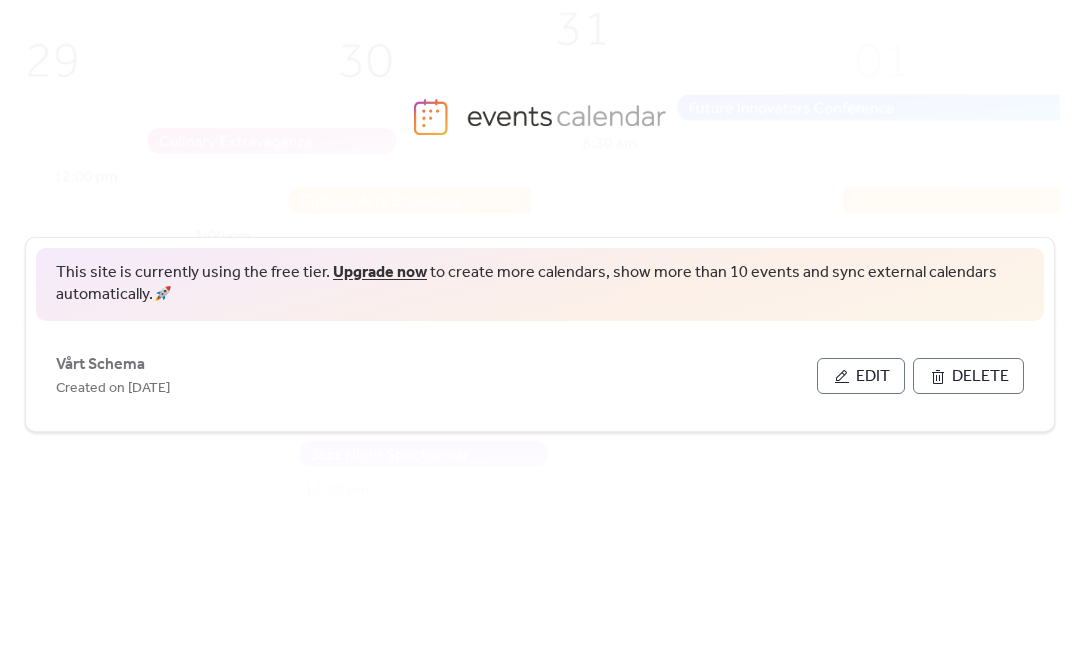 click on "Edit" at bounding box center [873, 377] 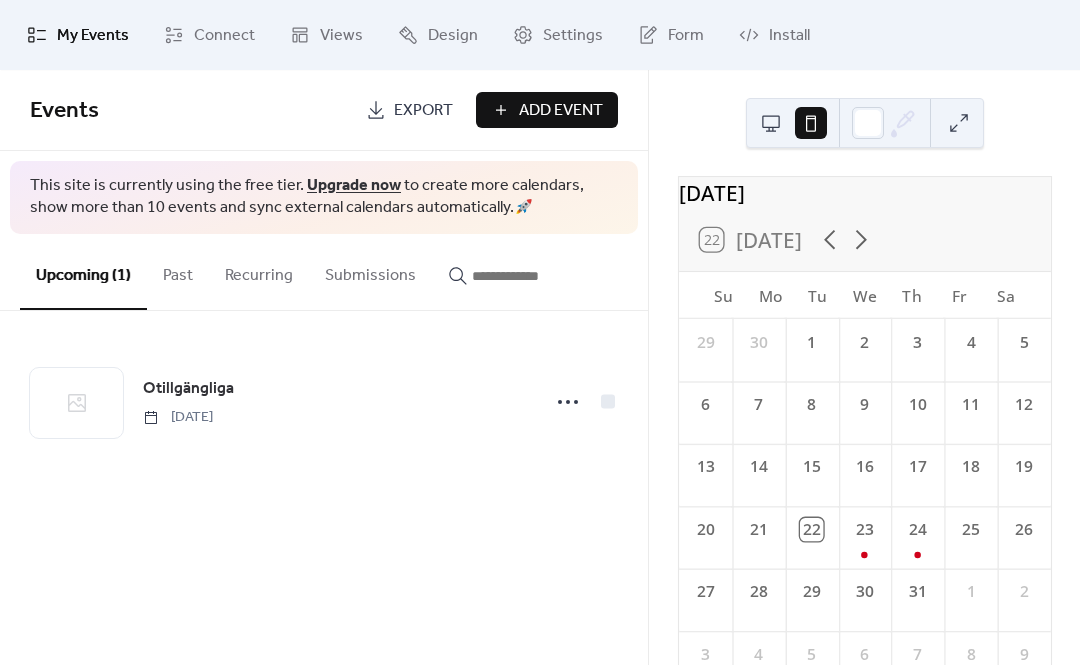 click on "Form" at bounding box center (686, 36) 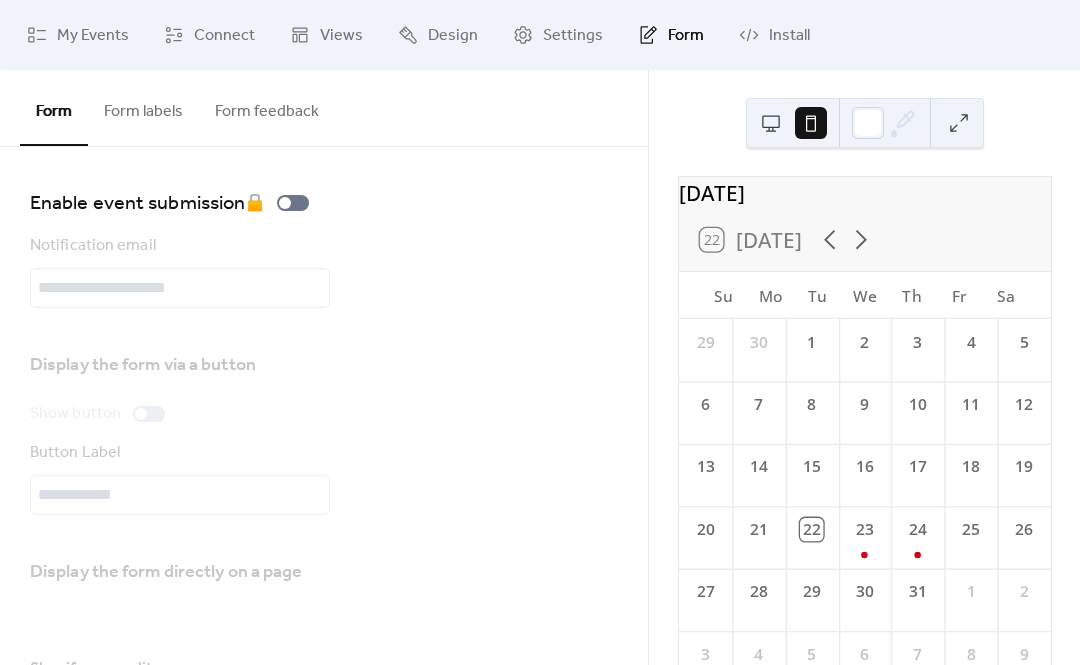 click on "Settings" at bounding box center [573, 36] 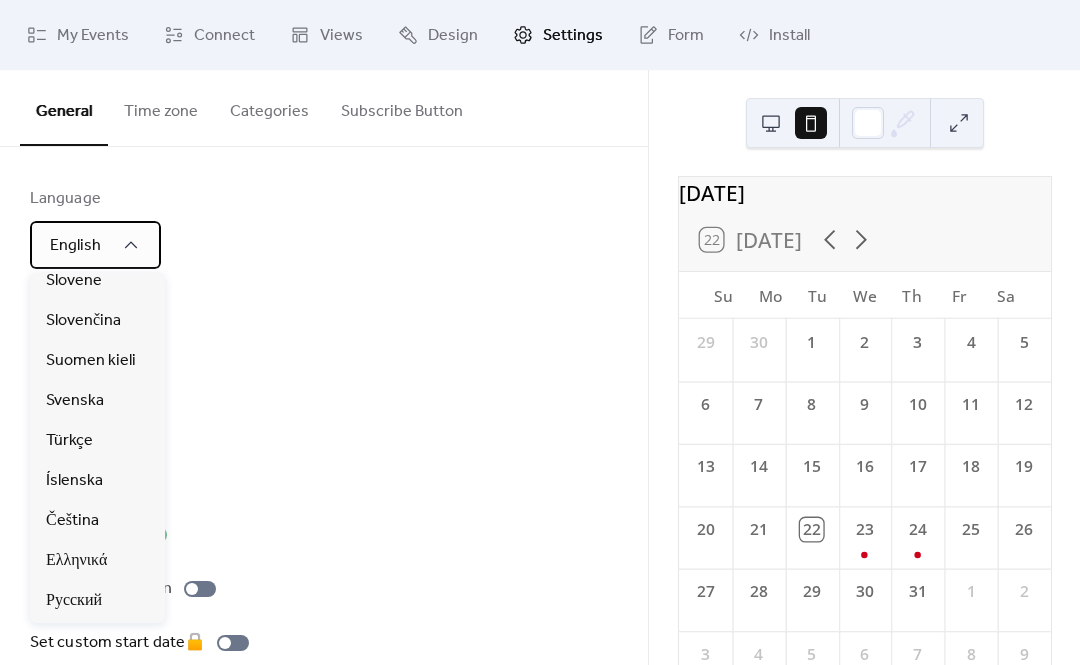scroll, scrollTop: 764, scrollLeft: 0, axis: vertical 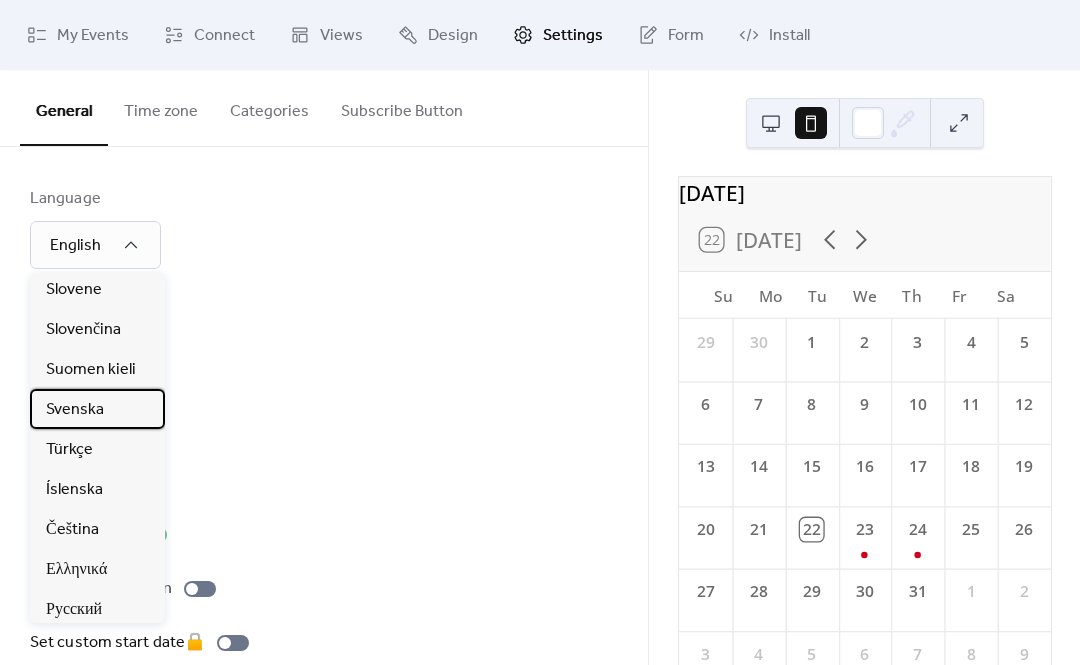 click on "Svenska" at bounding box center [75, 410] 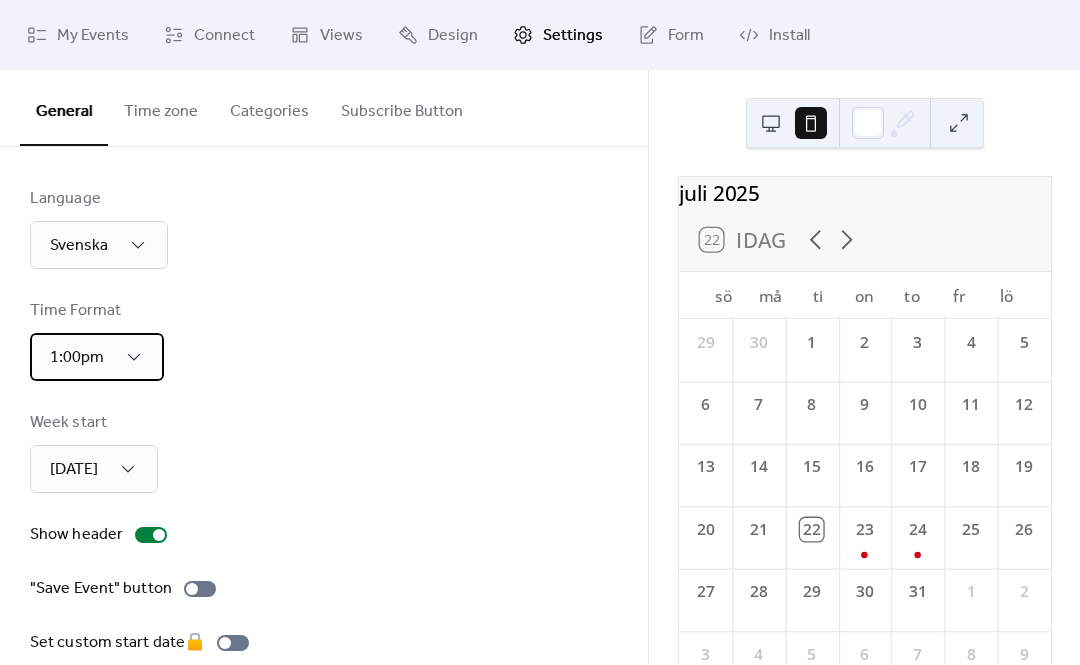 click on "1:00pm" at bounding box center [97, 357] 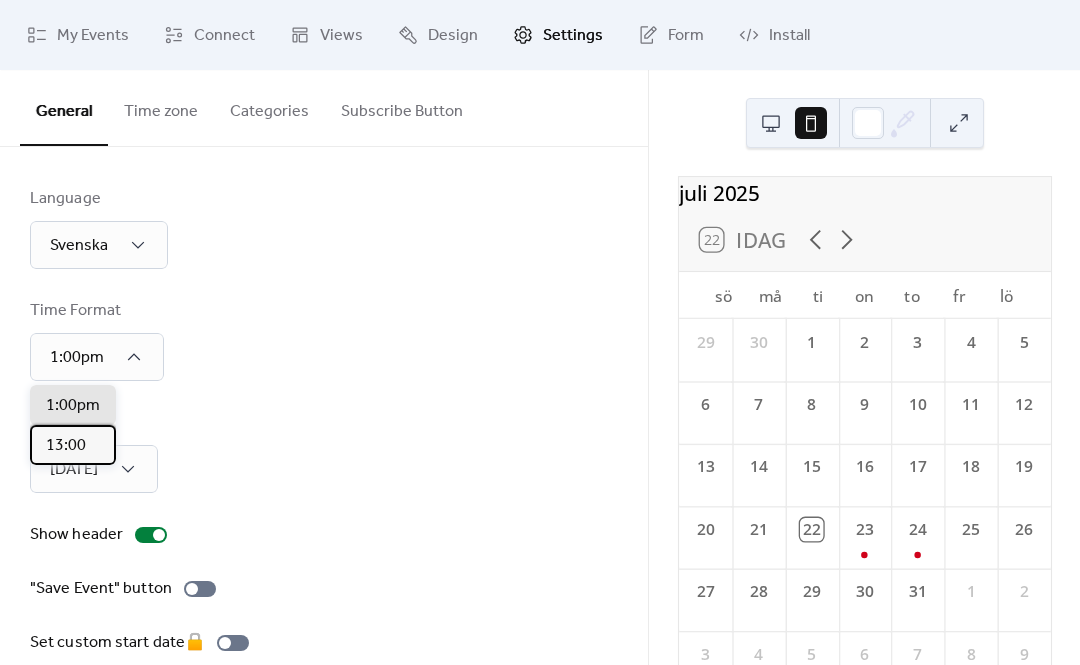 click on "13:00" at bounding box center [66, 446] 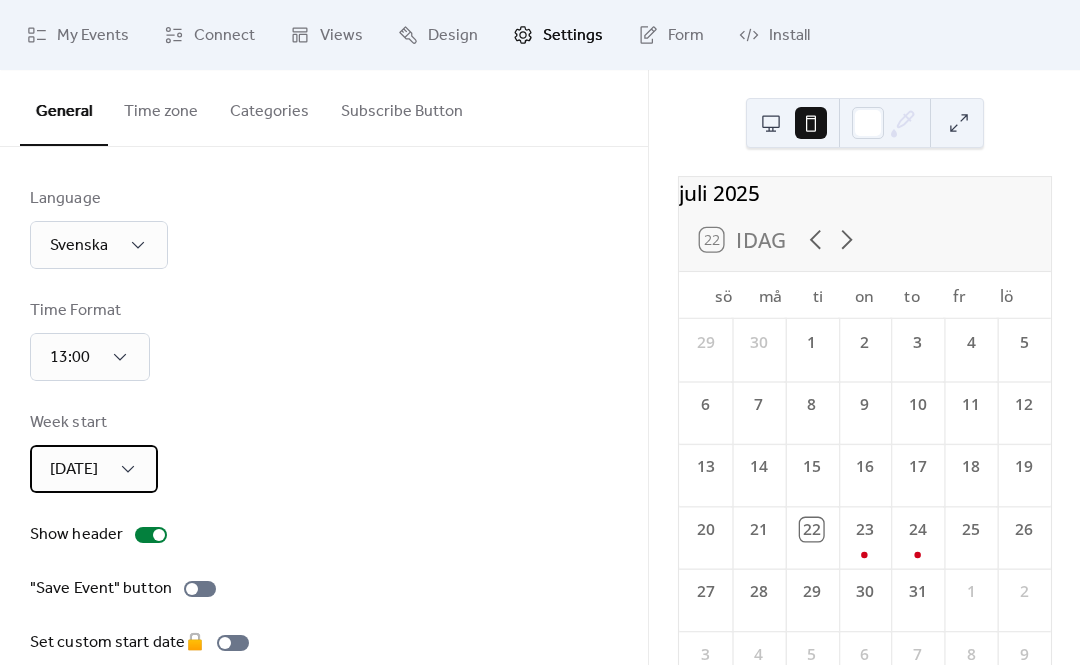 click on "[DATE]" at bounding box center (74, 469) 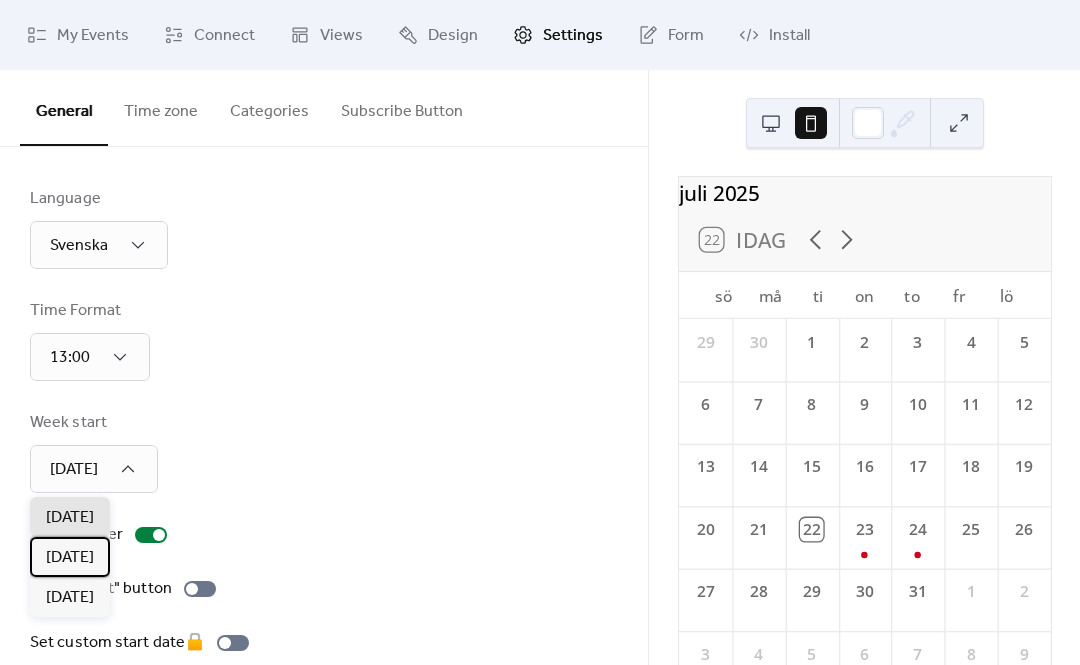 click on "[DATE]" at bounding box center [70, 558] 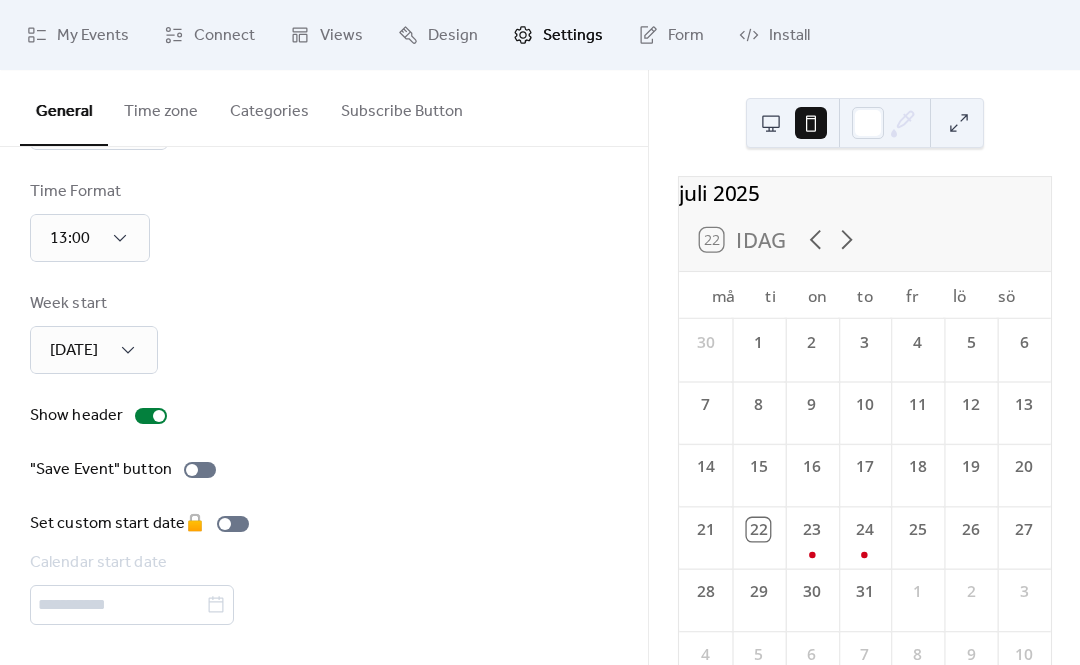 scroll, scrollTop: 126, scrollLeft: 0, axis: vertical 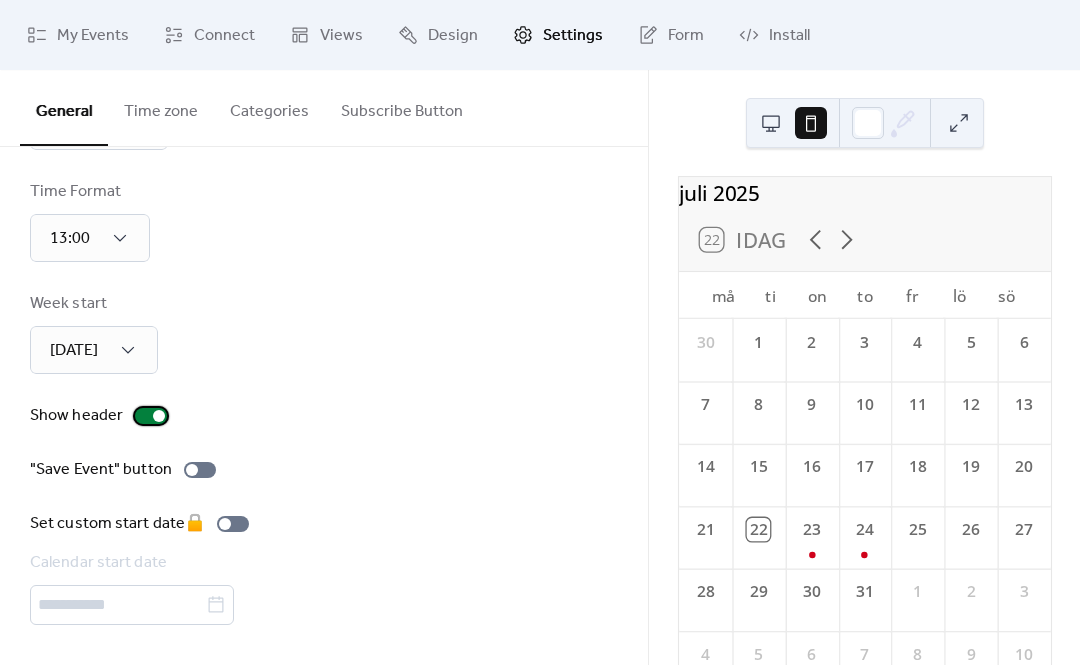 click at bounding box center (151, 416) 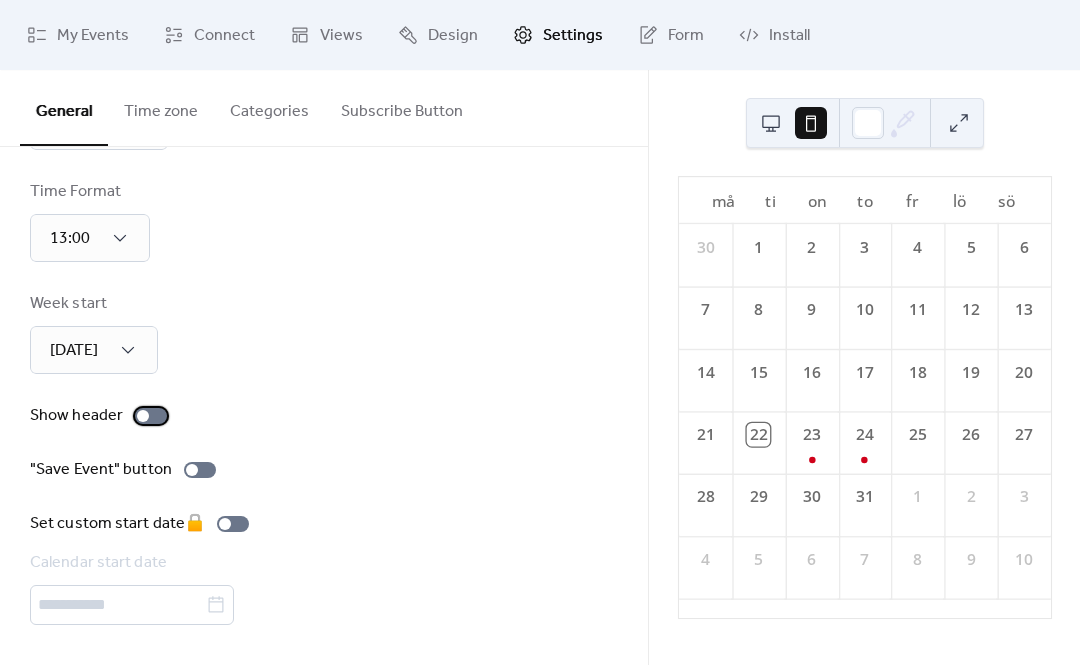 click at bounding box center [151, 416] 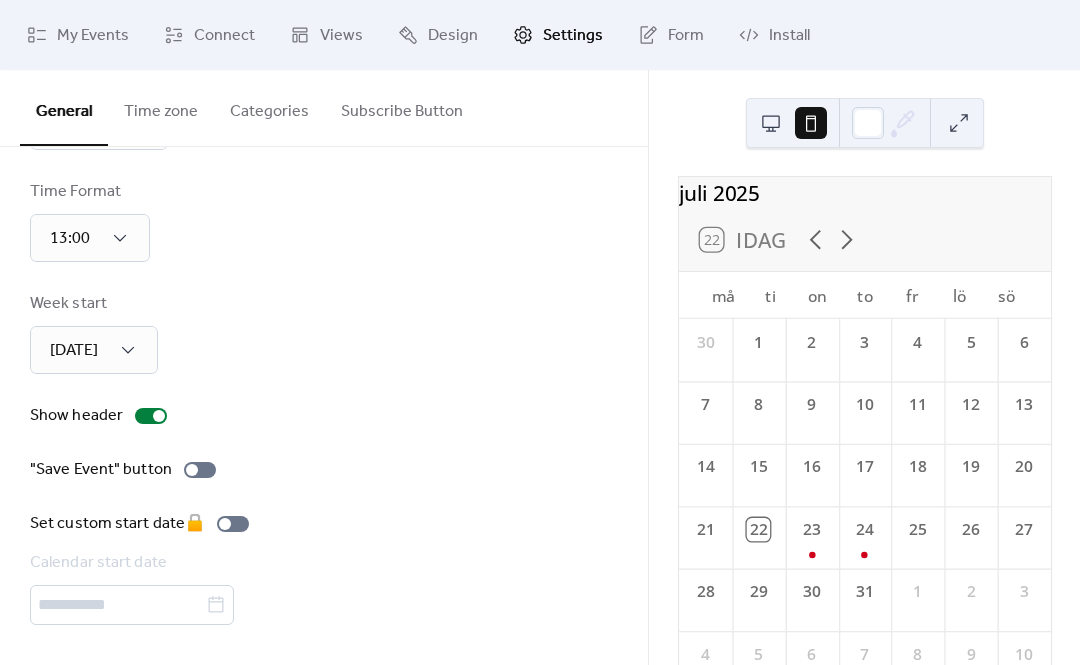 click on "Form" at bounding box center [686, 36] 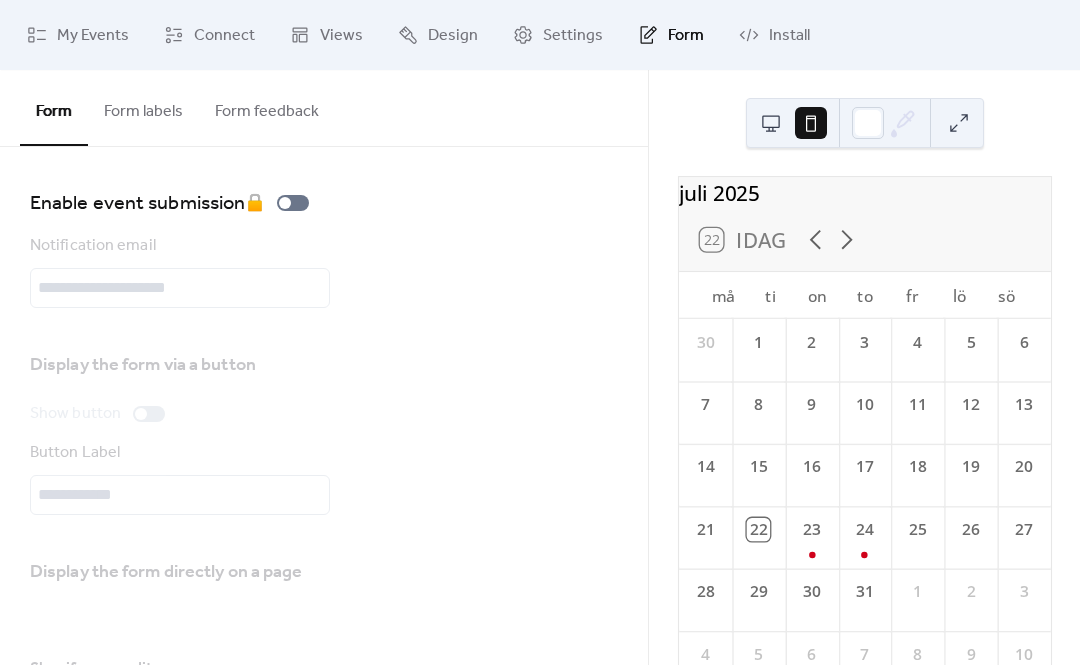 click on "Design" at bounding box center (438, 35) 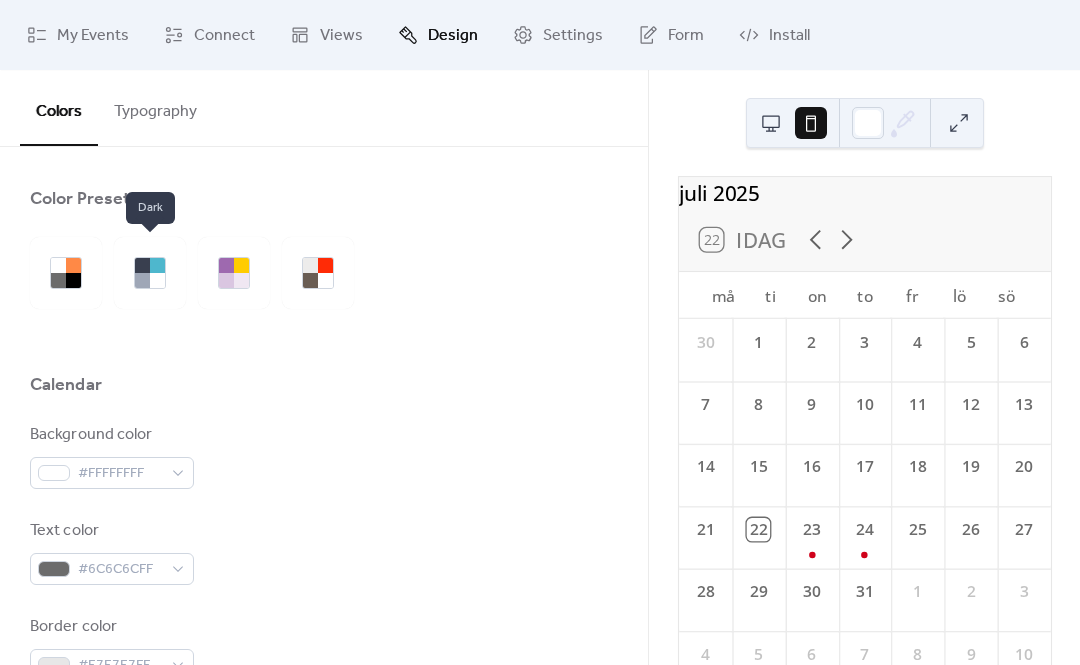 click at bounding box center (66, 273) 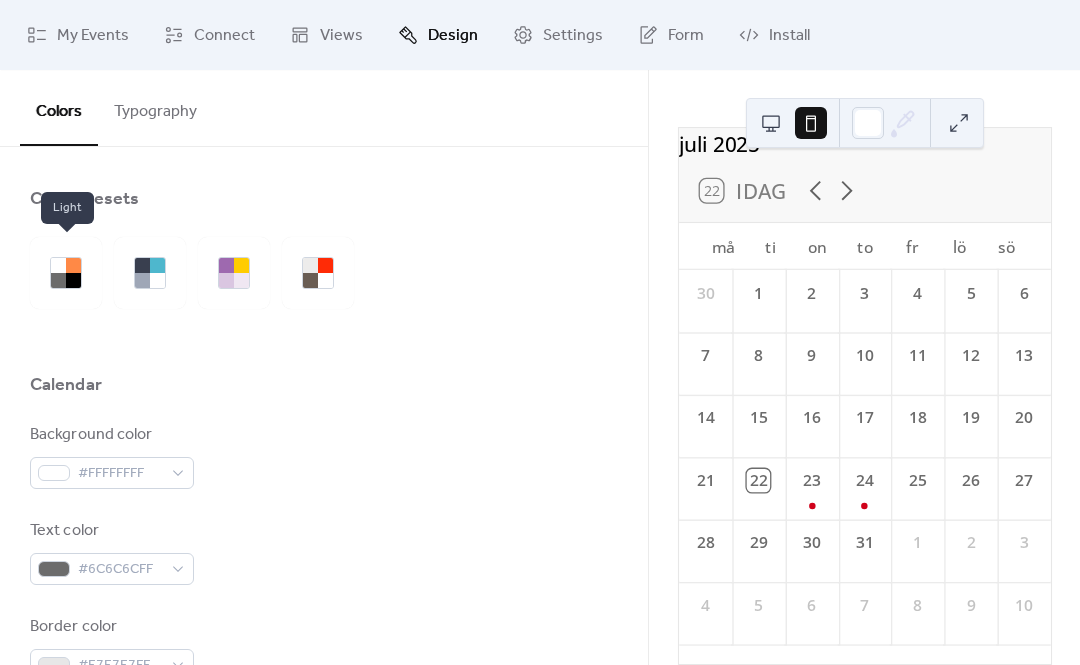 scroll, scrollTop: 74, scrollLeft: 0, axis: vertical 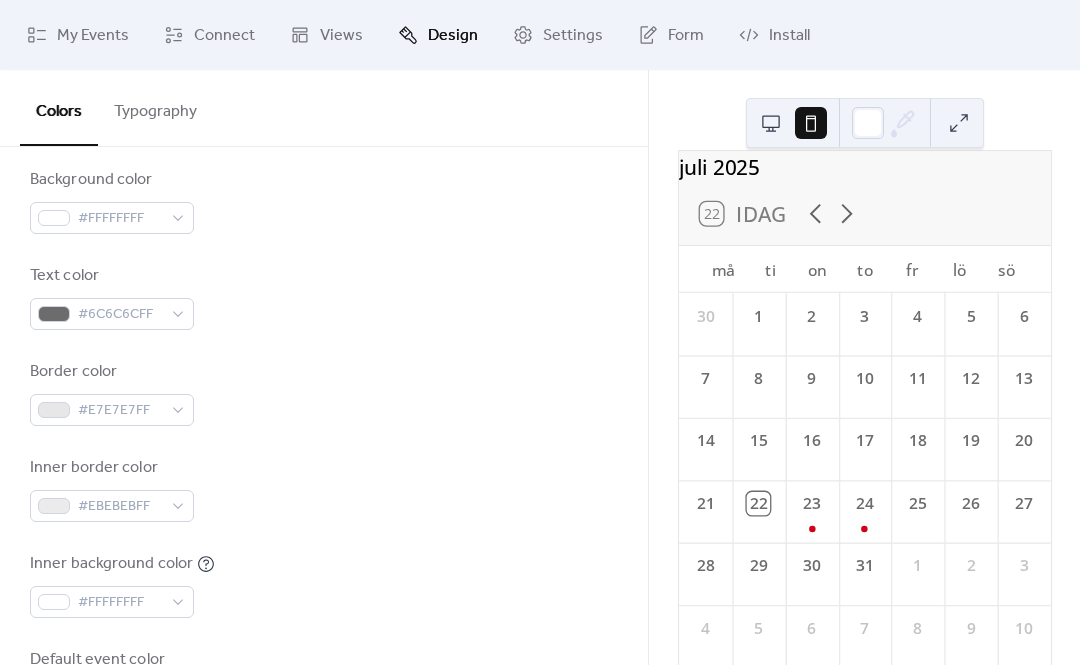click on "Form" at bounding box center [686, 36] 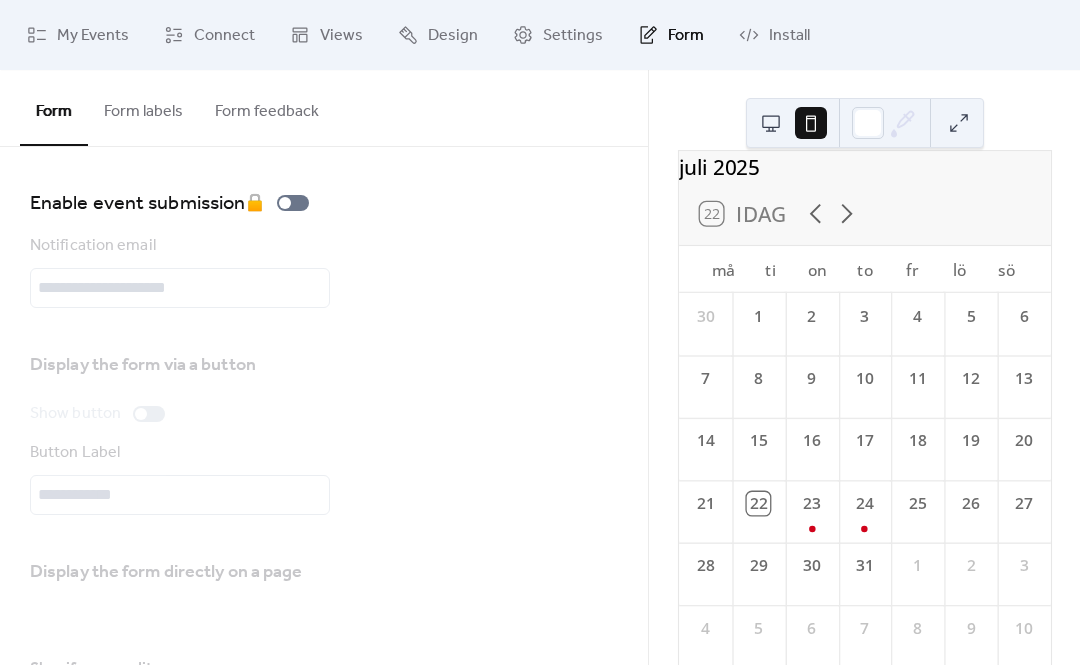click on "Install" at bounding box center [789, 36] 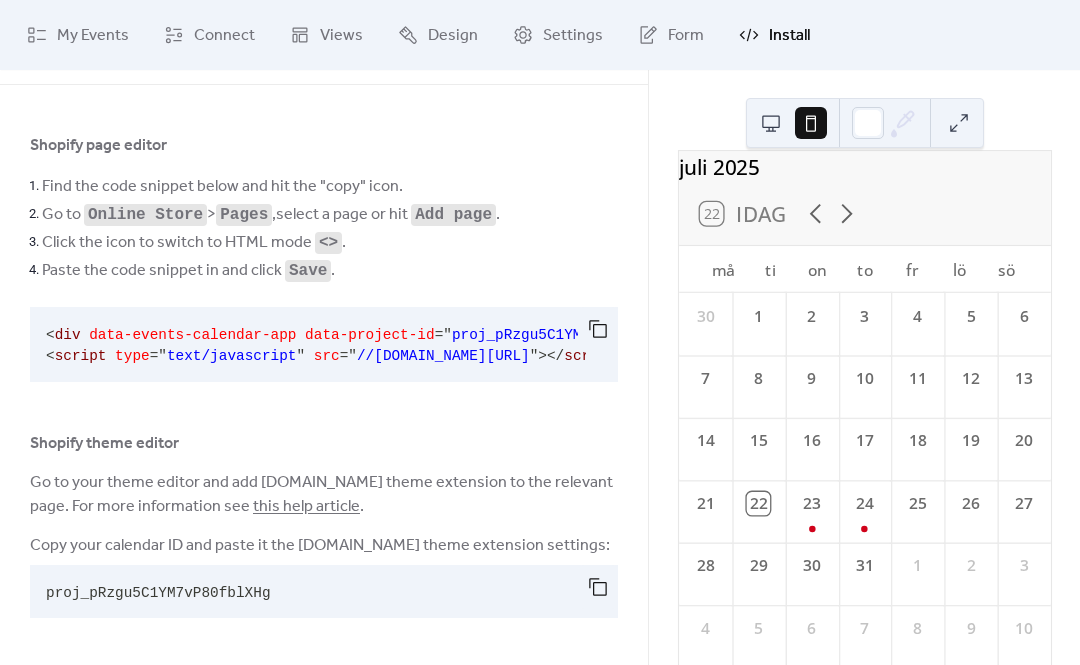scroll, scrollTop: 65, scrollLeft: 0, axis: vertical 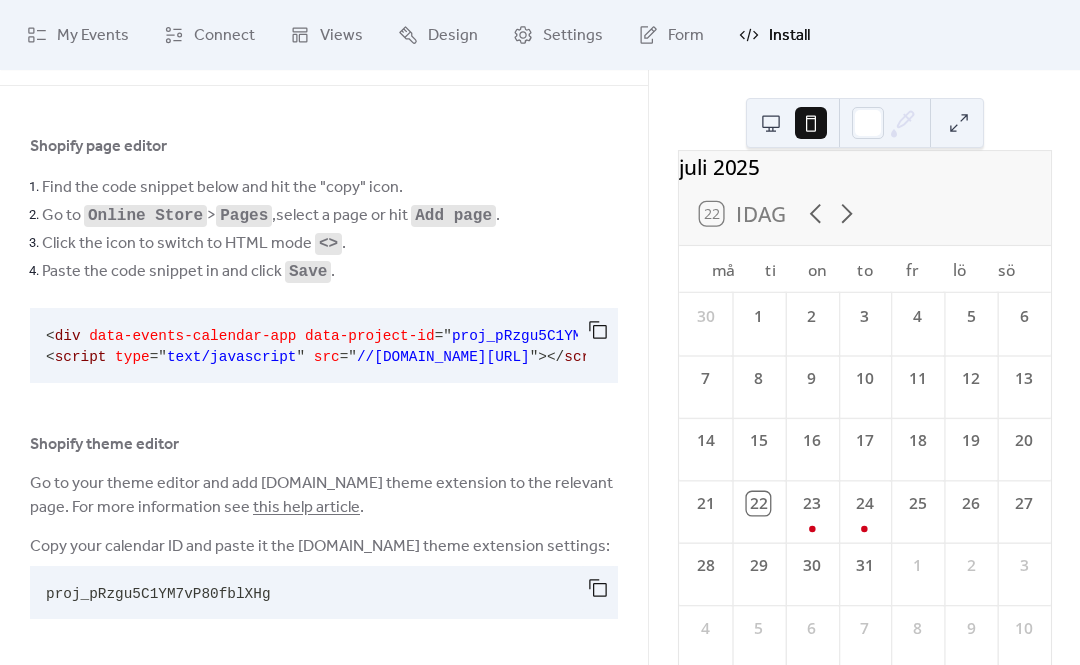 click at bounding box center (598, 588) 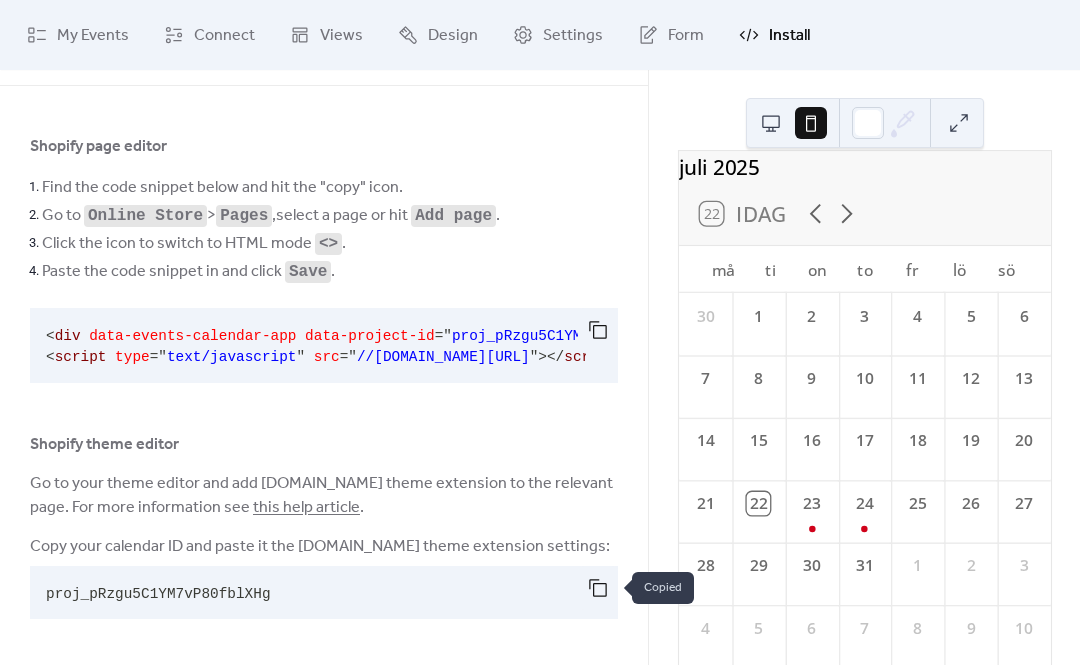 click at bounding box center [598, 330] 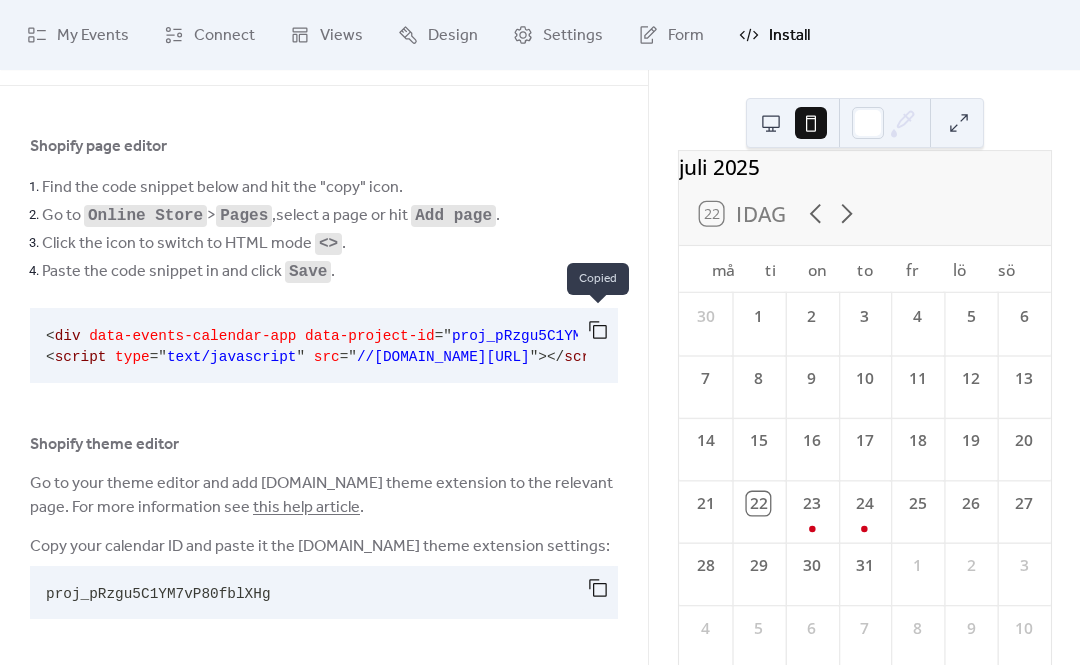 click at bounding box center [598, 330] 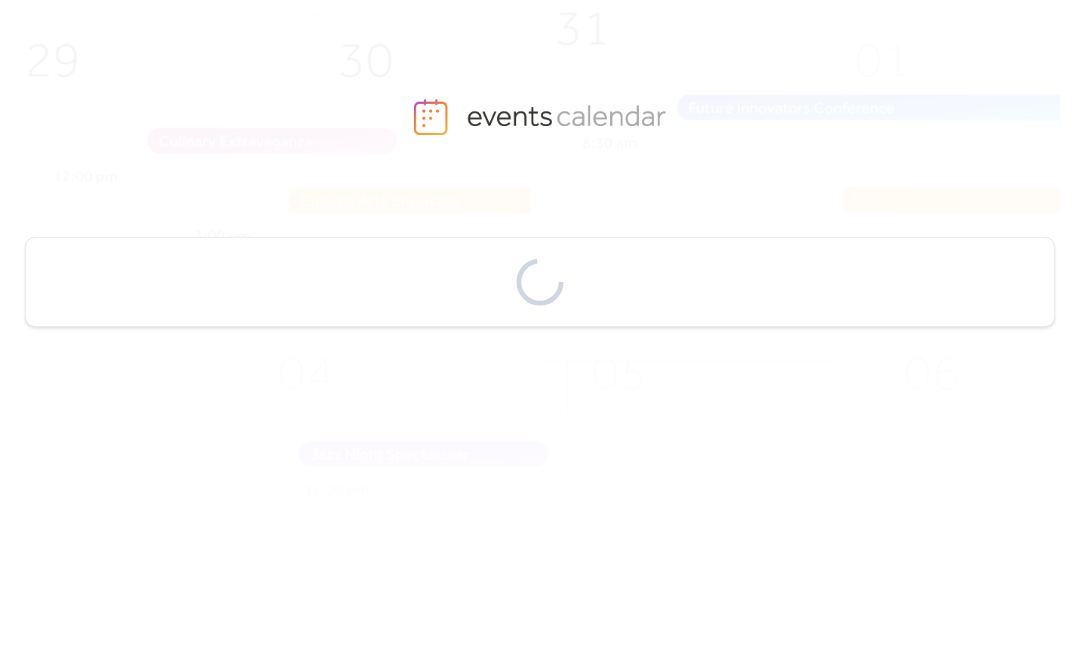 scroll, scrollTop: 0, scrollLeft: 0, axis: both 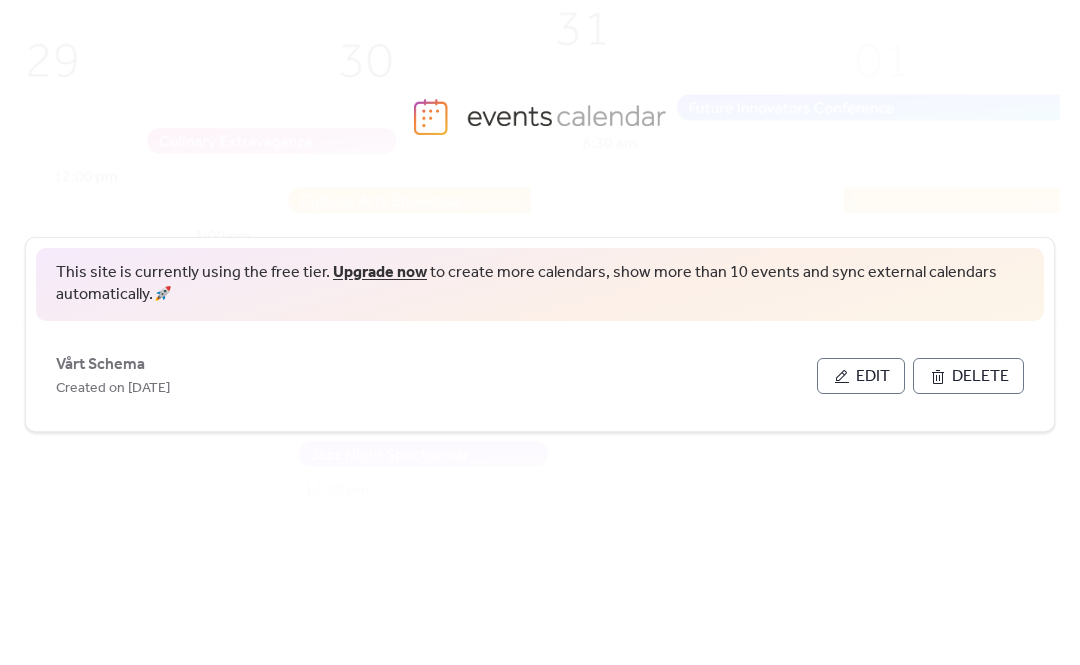click on "Edit" at bounding box center [873, 377] 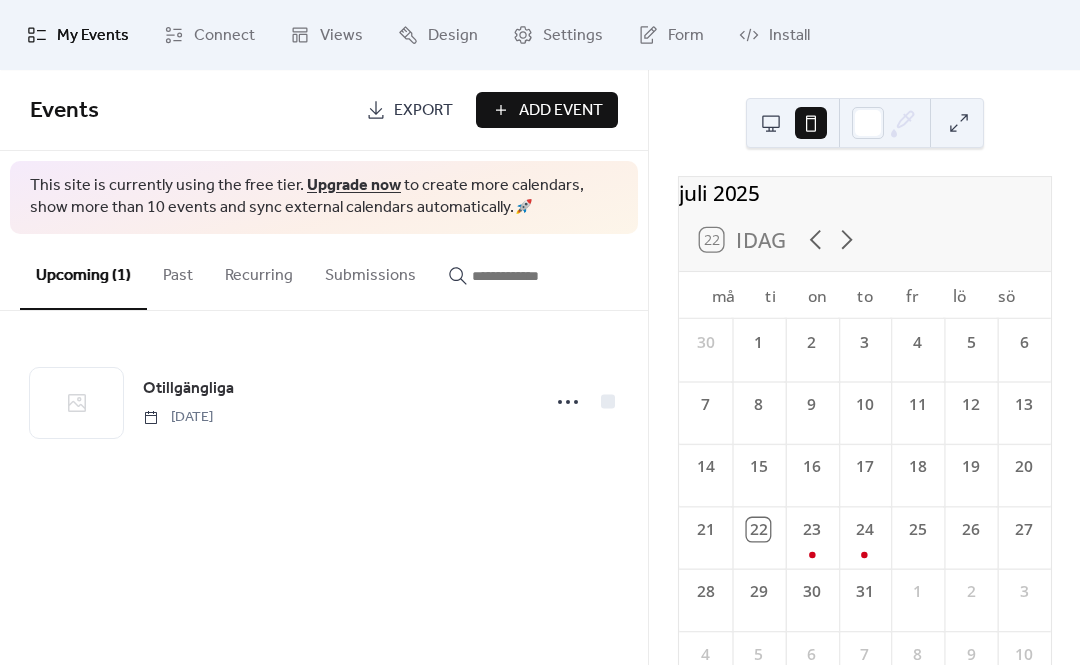 click on "Install" at bounding box center (789, 36) 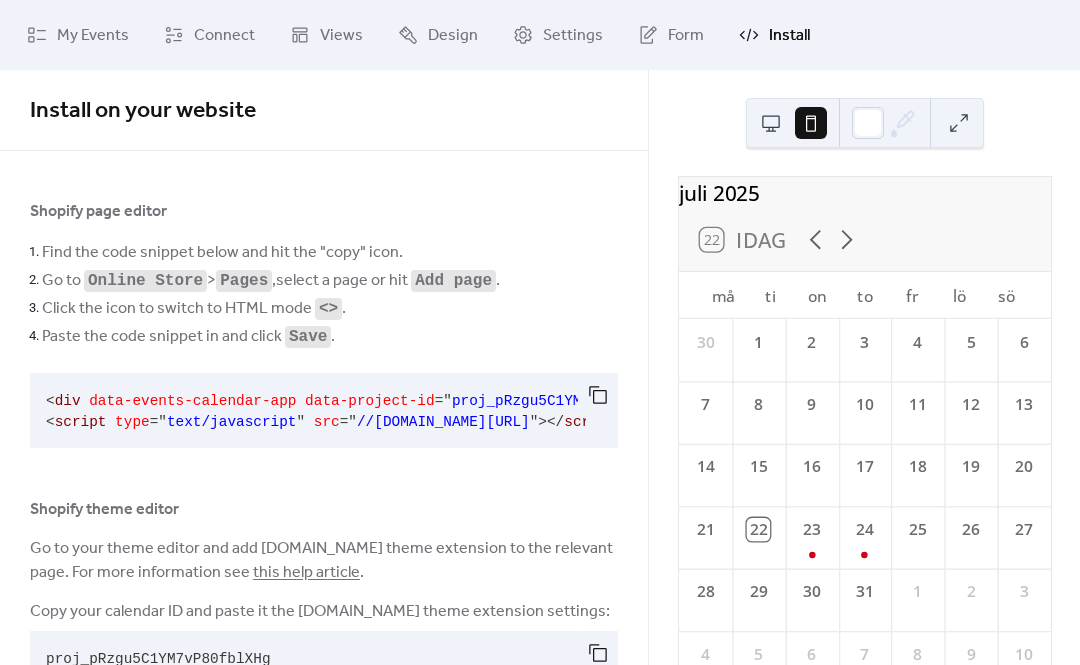 click at bounding box center (598, 395) 